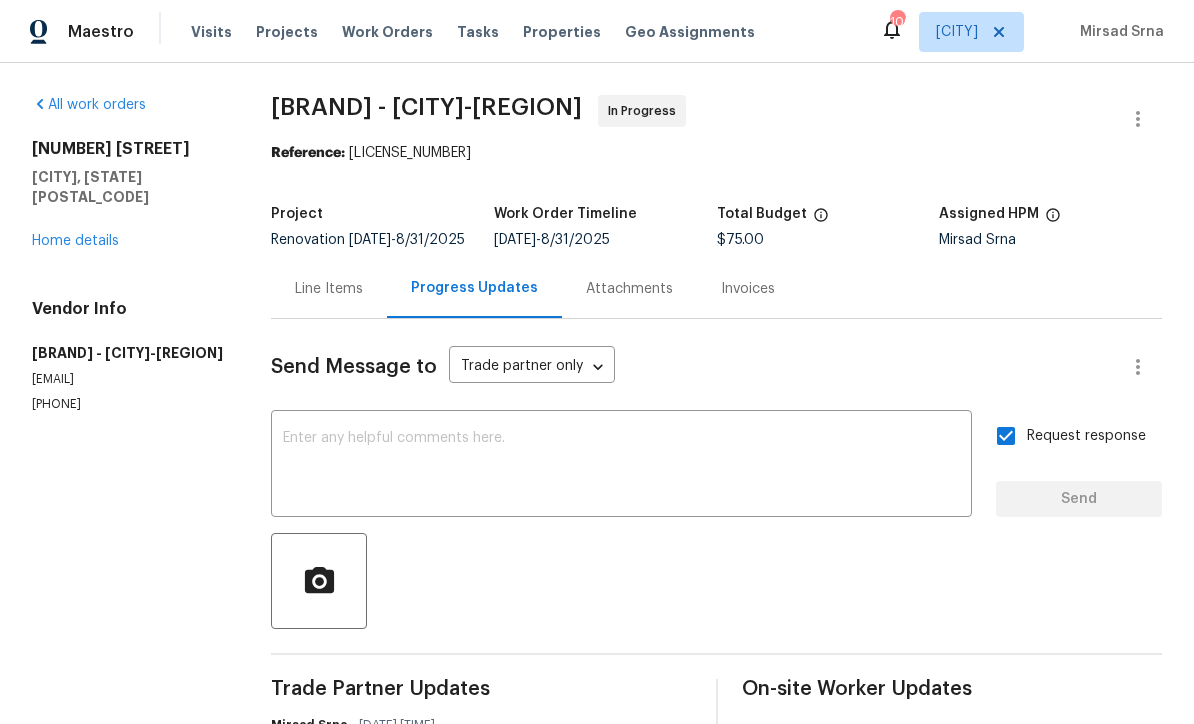 scroll, scrollTop: 39, scrollLeft: 0, axis: vertical 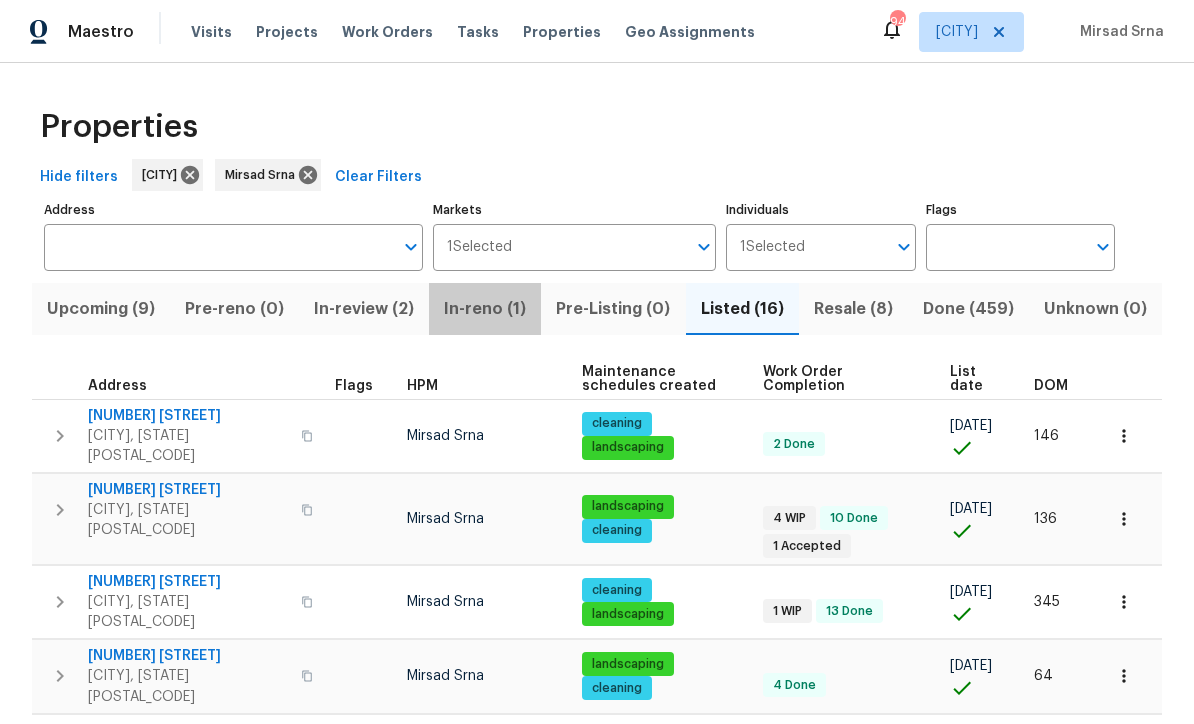 click on "In-reno (1)" at bounding box center (485, 309) 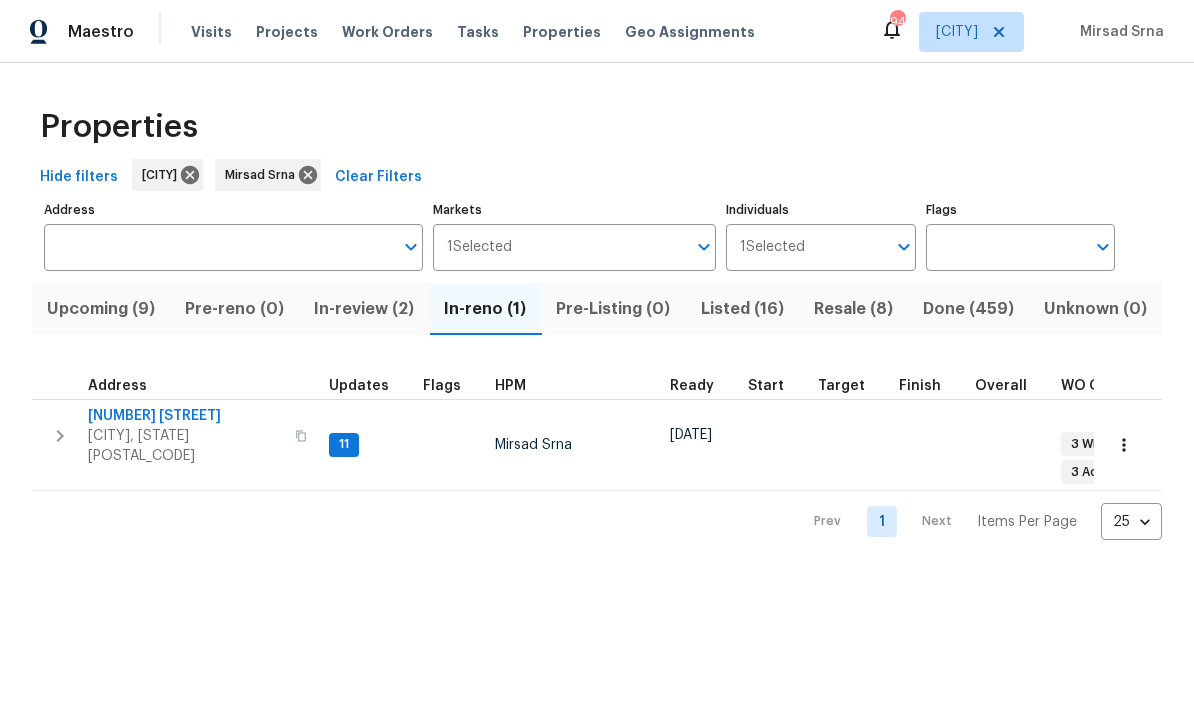 click on "[NUMBER] [STREET]" at bounding box center [185, 416] 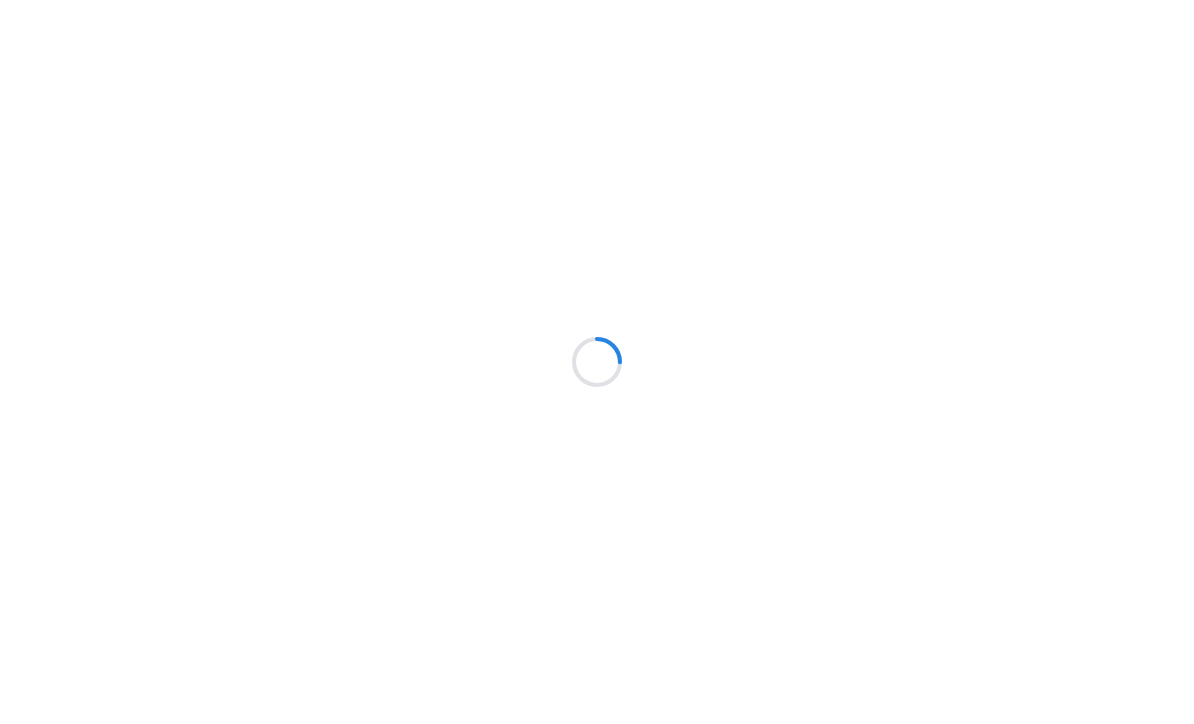 scroll, scrollTop: 0, scrollLeft: 0, axis: both 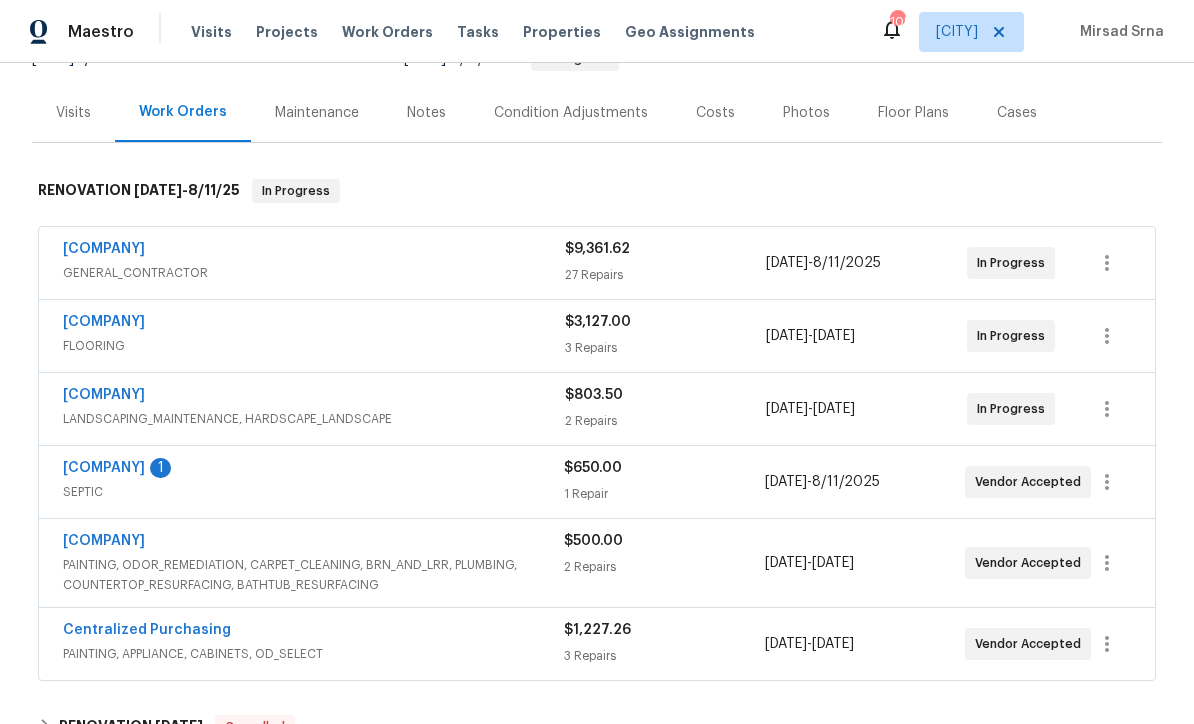 click on "[COMPANY]" at bounding box center (104, 468) 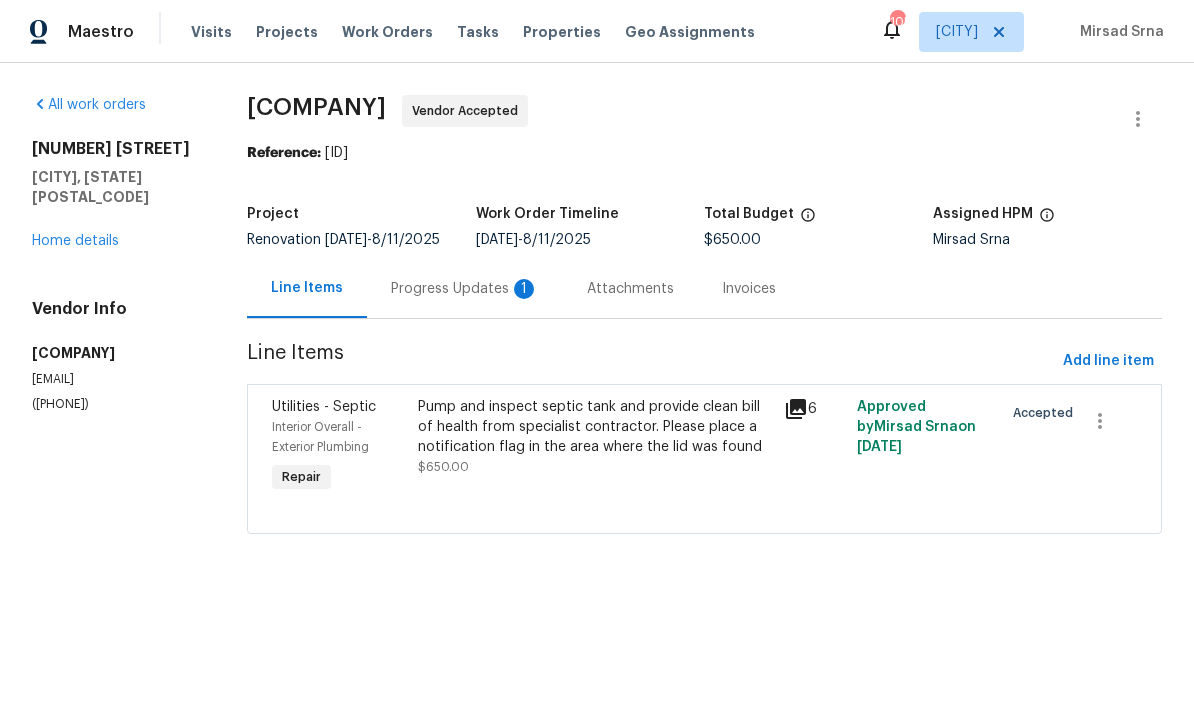 click on "Progress Updates 1" at bounding box center [465, 289] 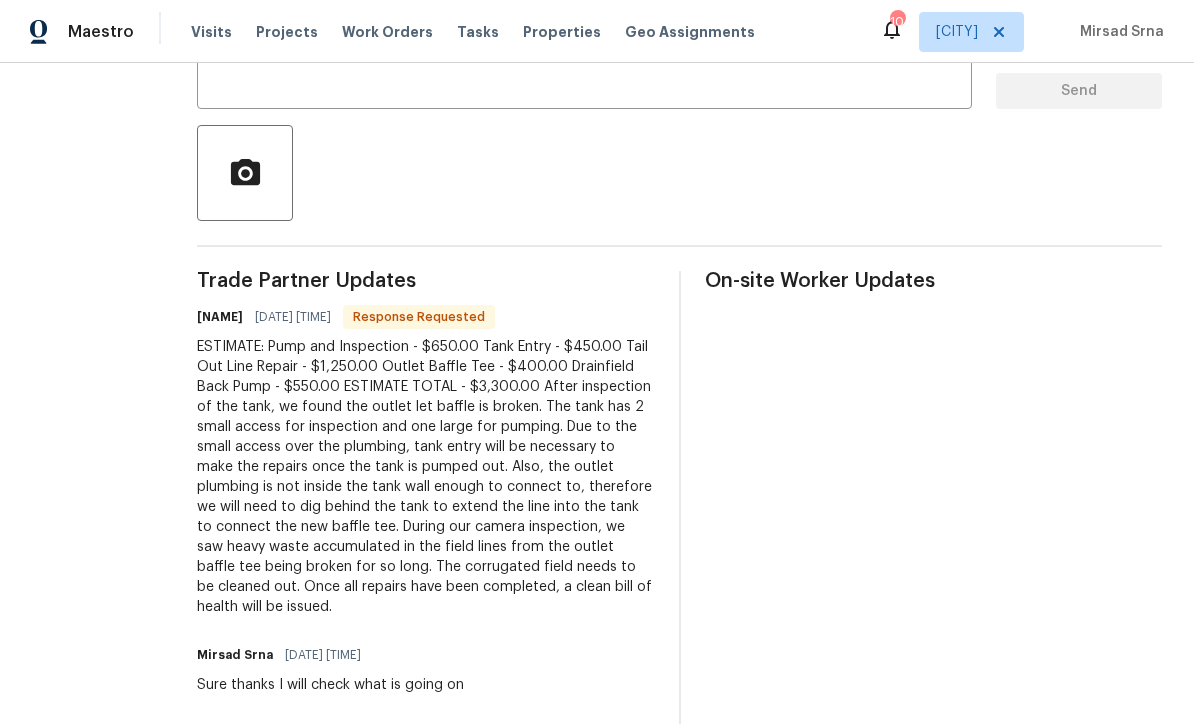 scroll, scrollTop: 418, scrollLeft: 0, axis: vertical 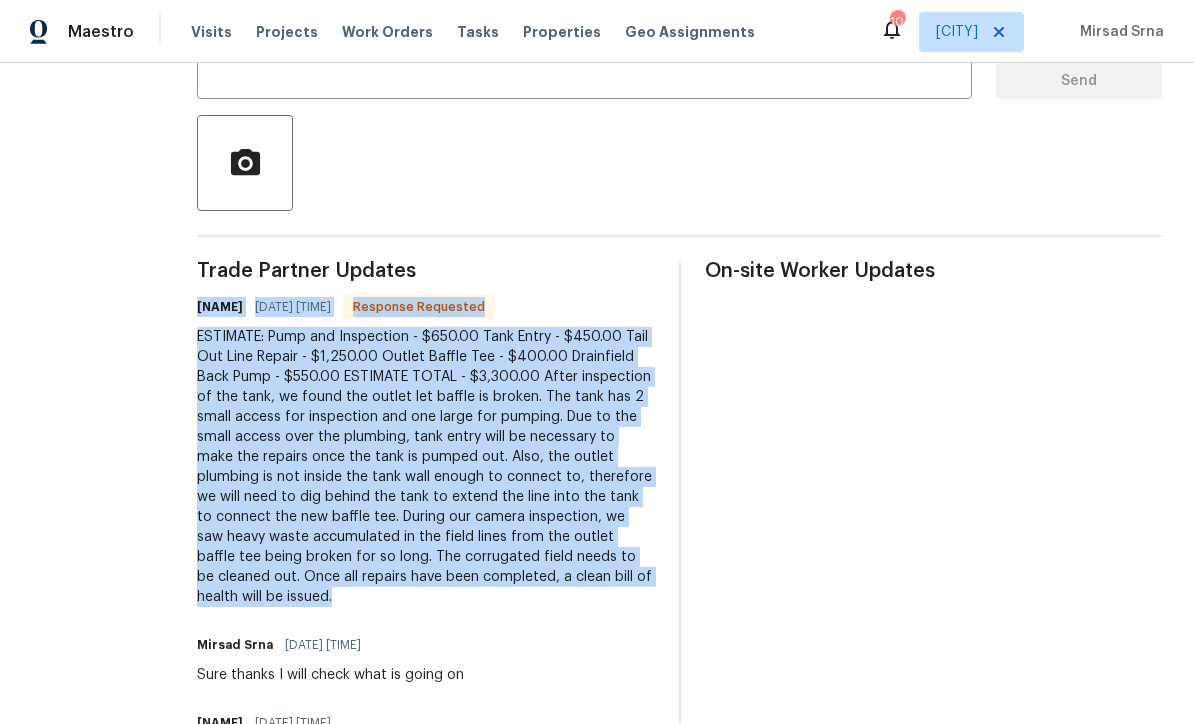 copy on "David Pierce 08/07/2025 12:03 PM Response Requested ESTIMATE:
Pump and Inspection - $650.00
Tank Entry - $450.00
Tail Out Line Repair - $1,250.00
Outlet Baffle Tee - $400.00
Drainfield Back Pump - $550.00
ESTIMATE TOTAL - $3,300.00
After inspection of the tank, we found the outlet let baffle is broken. The tank has 2 small access for inspection and one large for pumping. Due to the small access over the plumbing, tank entry will be necessary to make the repairs once the tank is pumped out. Also, the outlet plumbing is not inside the tank wall enough to connect to, therefore we will need to dig behind the tank to extend the line into the tank to connect the new baffle tee. During our camera inspection, we saw heavy waste accumulated in the field lines from the outlet baffle tee being broken for so long. The corrugated field needs to be cleaned out. Once all repairs have been completed, a clean bill of health will be issued." 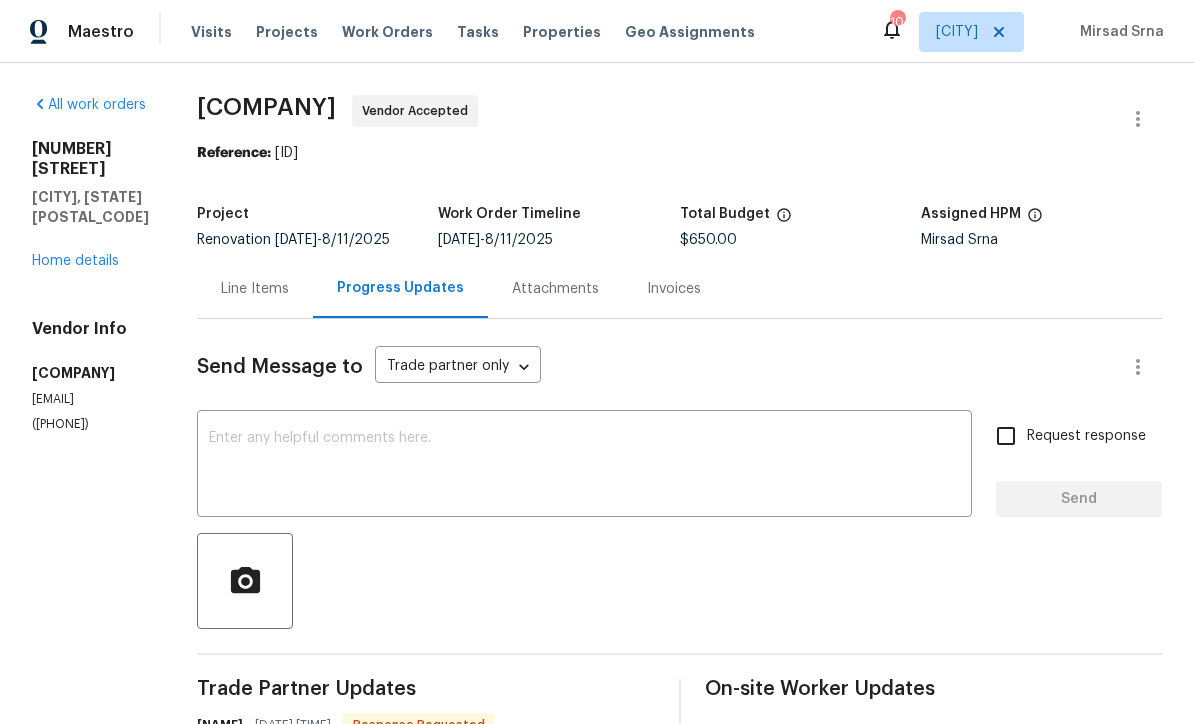 scroll, scrollTop: 0, scrollLeft: 0, axis: both 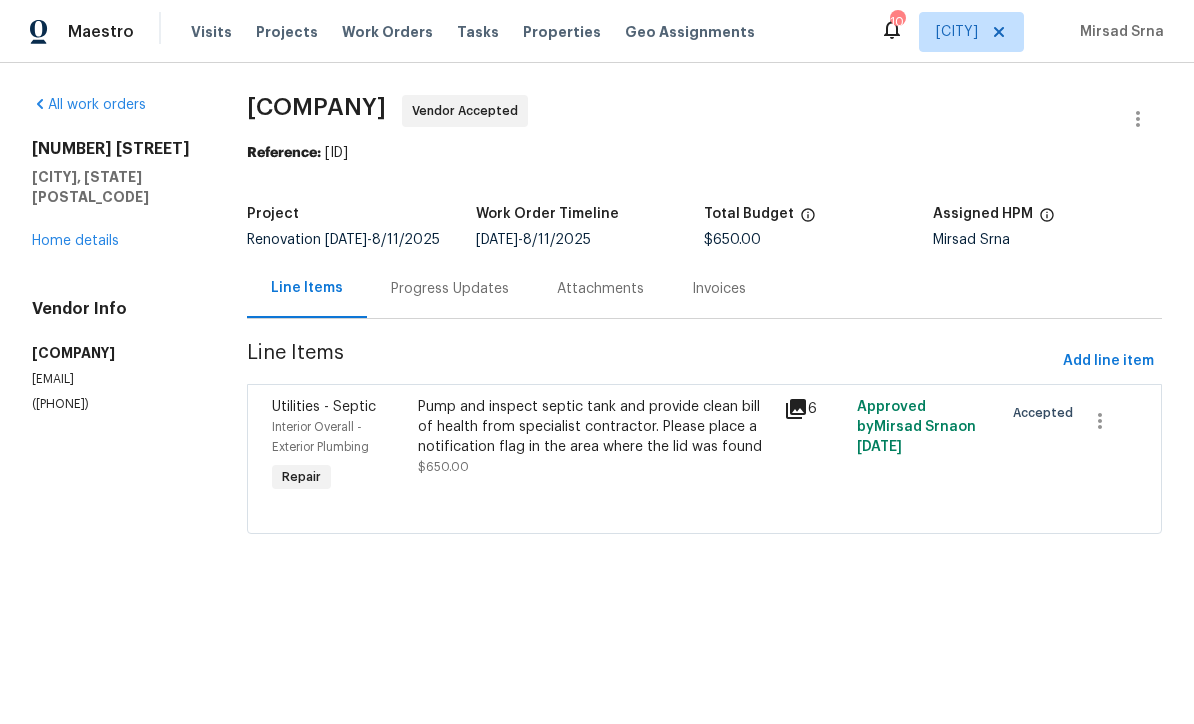 click on "Pump and inspect septic tank and provide clean bill of health from specialist contractor. Please place a notification flag in the area where the lid was found" at bounding box center (594, 427) 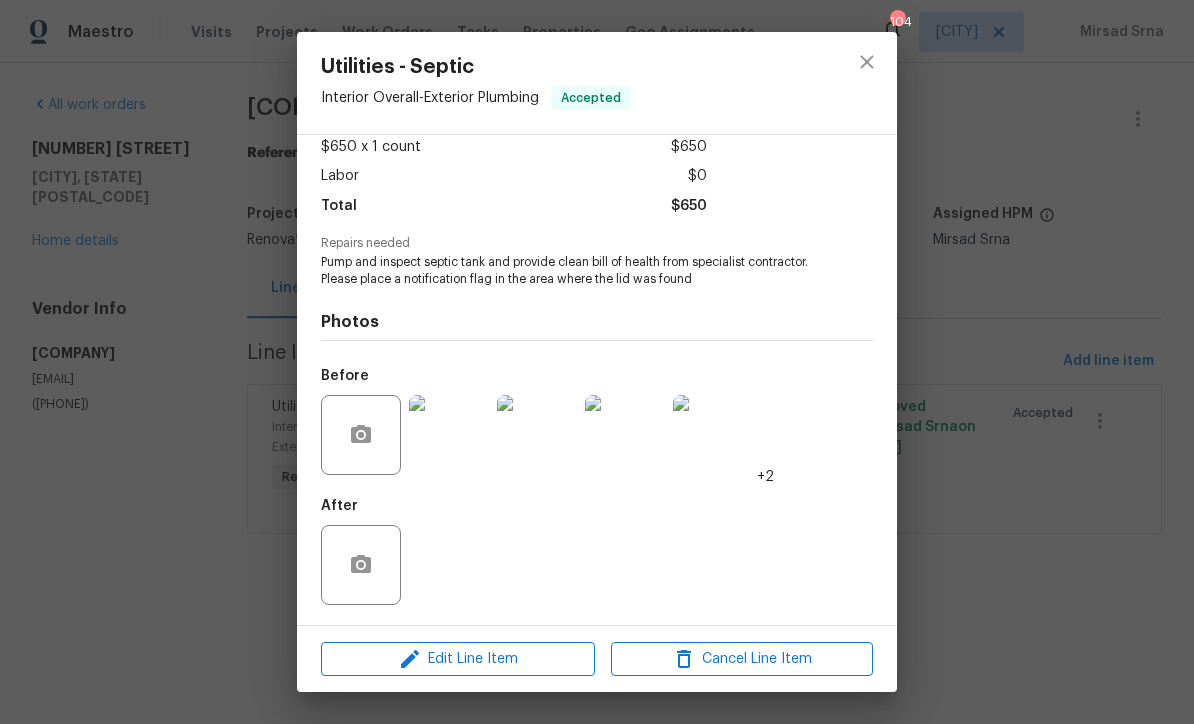 scroll, scrollTop: 118, scrollLeft: 0, axis: vertical 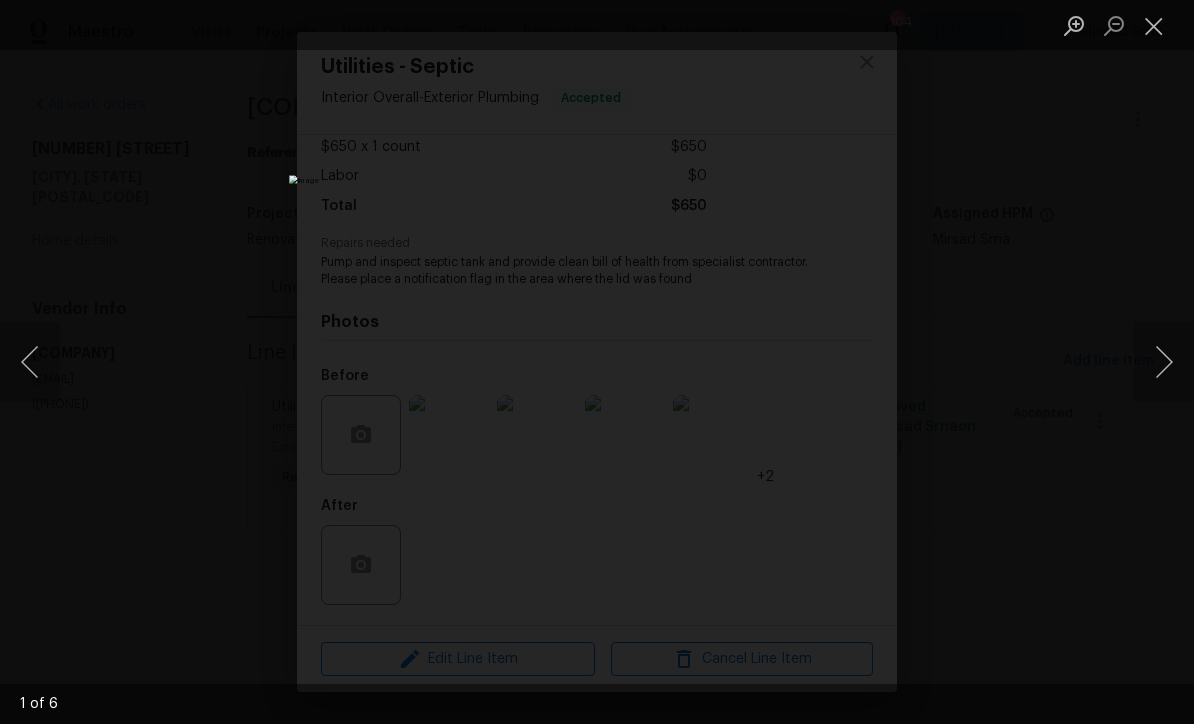 click at bounding box center [1164, 362] 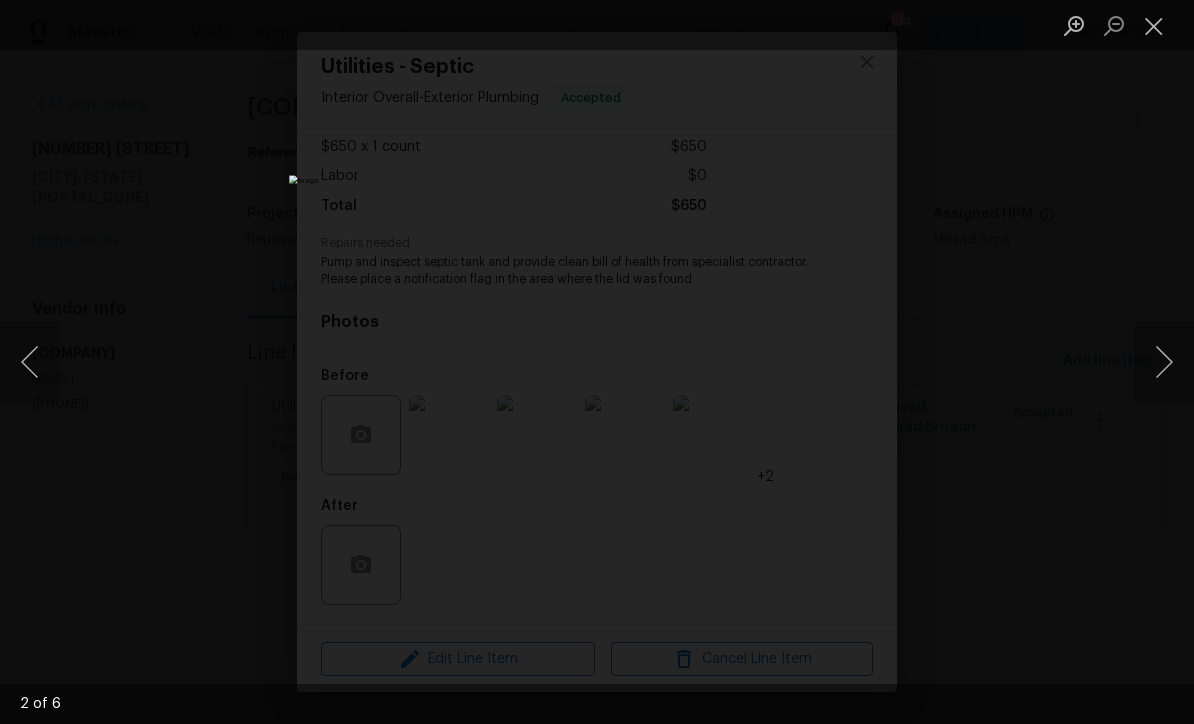 click at bounding box center (1164, 362) 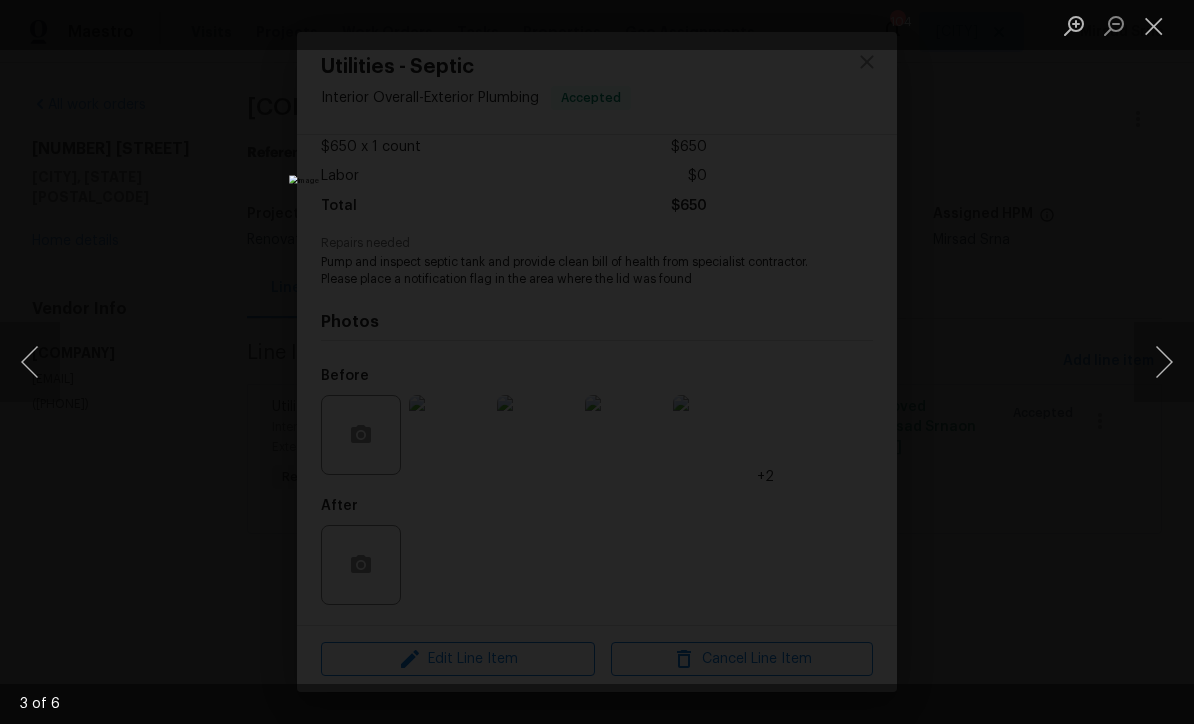 click at bounding box center (1164, 362) 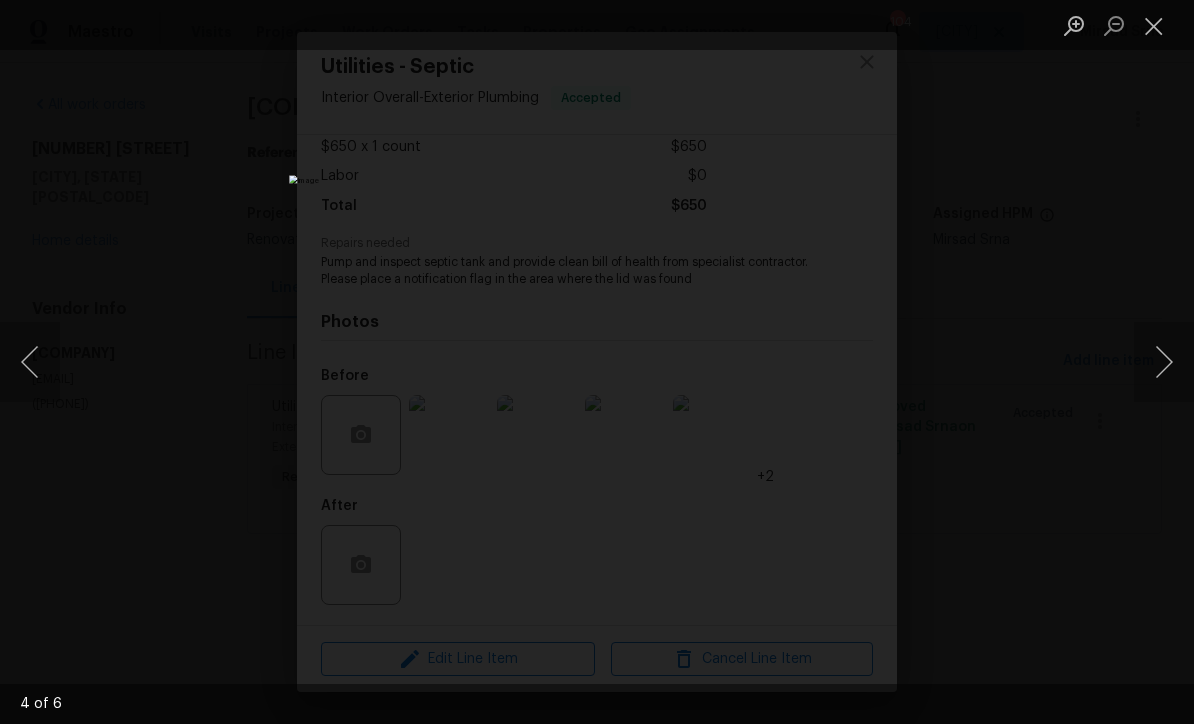 click at bounding box center (1164, 362) 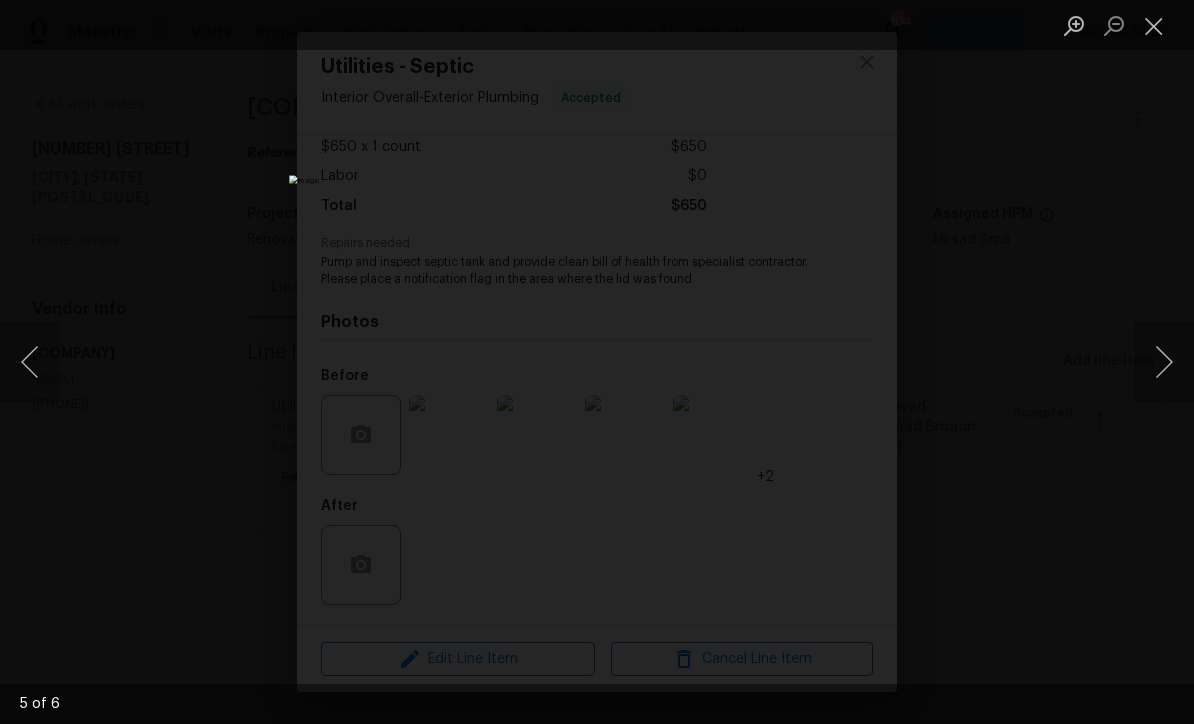 click at bounding box center (1164, 362) 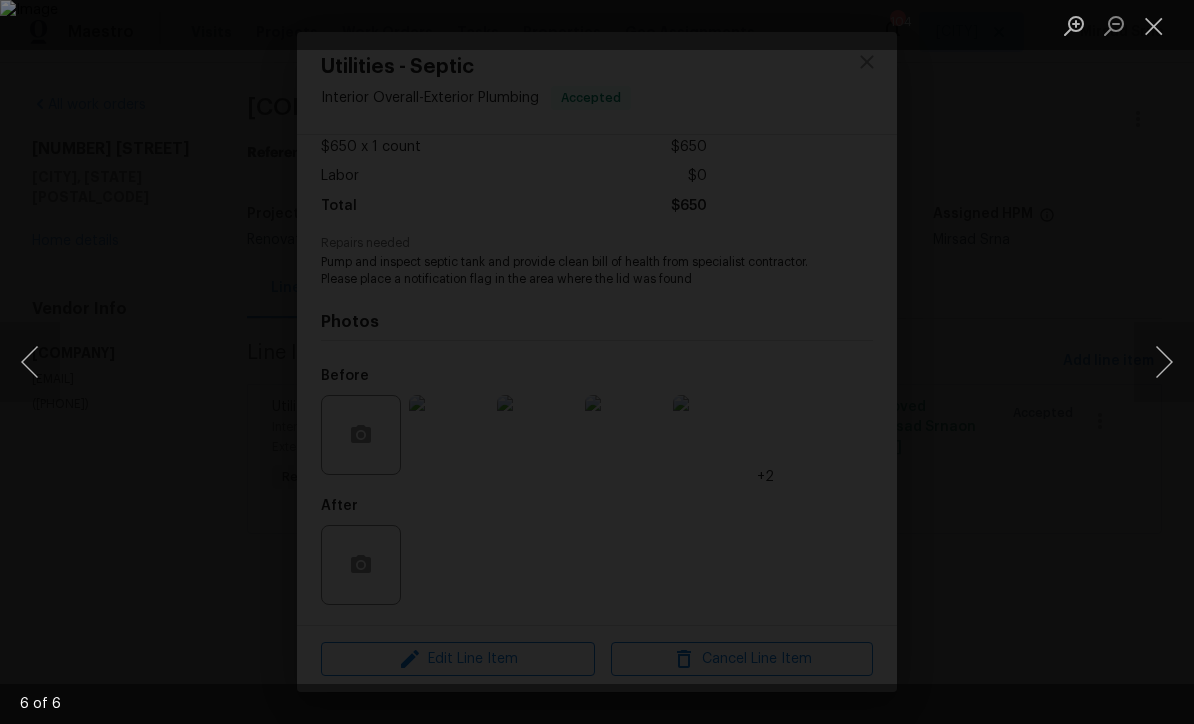 click at bounding box center (1154, 25) 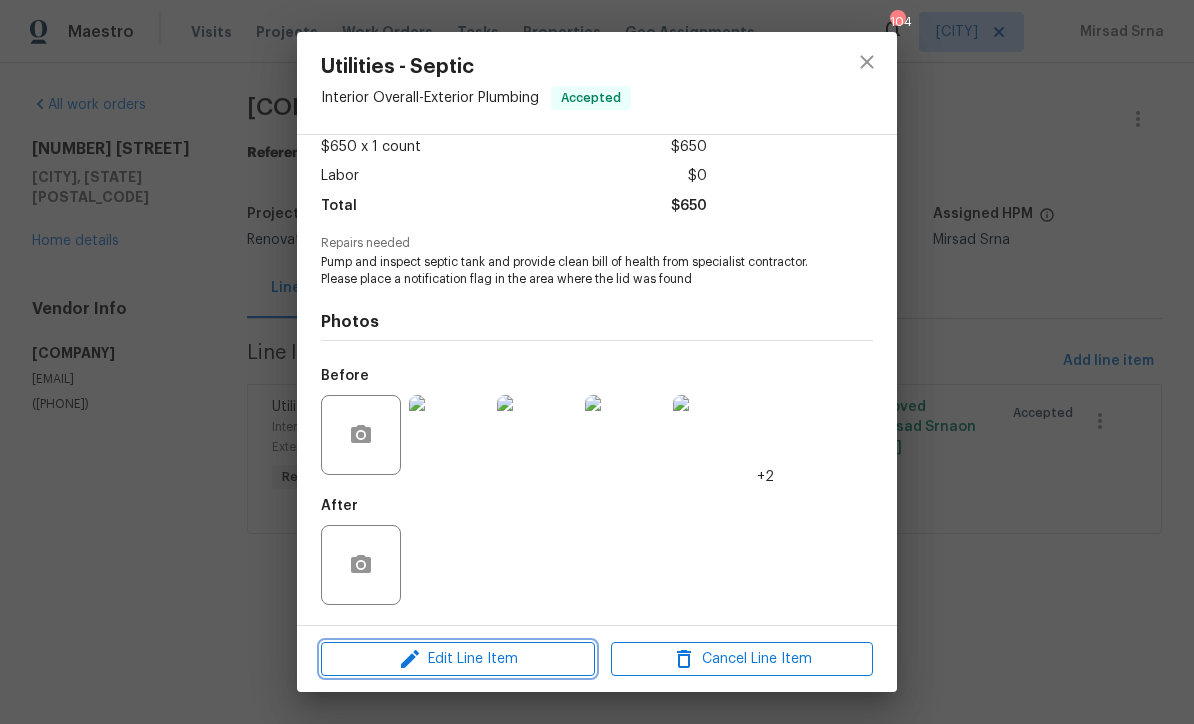 click on "Edit Line Item" at bounding box center (458, 659) 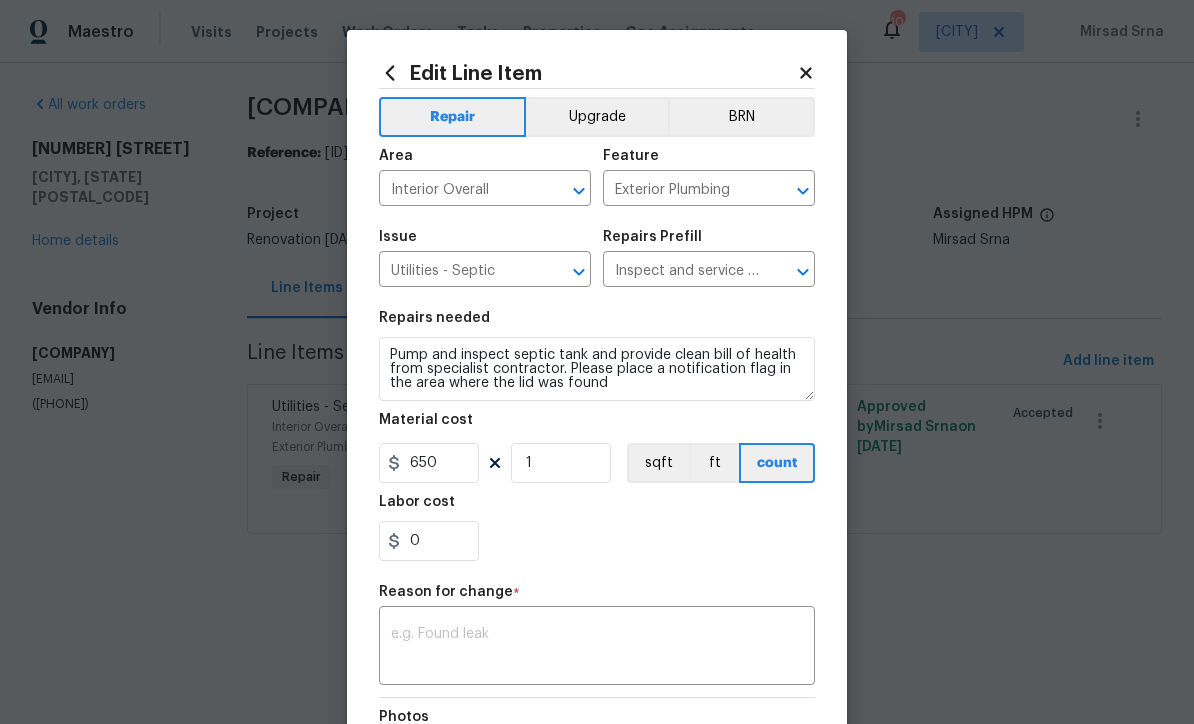 click at bounding box center [597, 648] 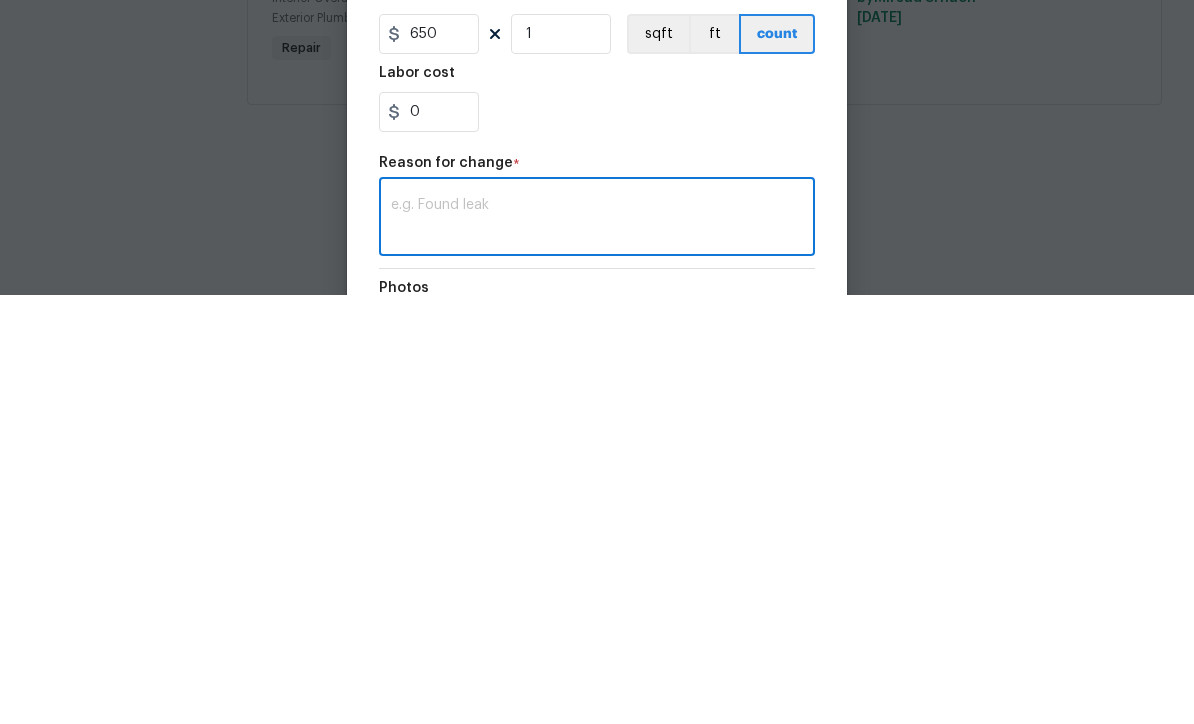 scroll, scrollTop: 1, scrollLeft: 0, axis: vertical 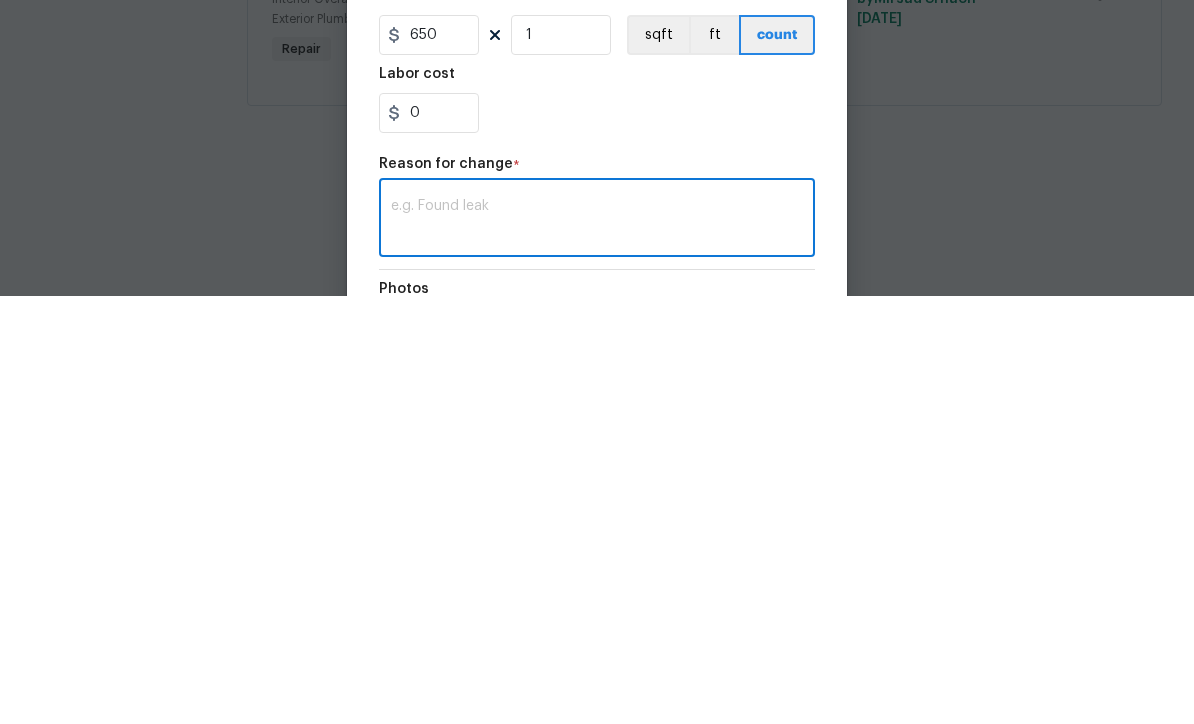 paste on "[FIRST] [LAST]
[DATE] [TIME] [TIMEZONE]
[STATUS]
[ESTIMATE]: [SERVICE] - $[PRICE] [SERVICE] - $[PRICE] [SERVICE] - $[PRICE] [SERVICE] - $[PRICE] [SERVICE] - $[PRICE] [ESTIMATE] [TOTAL] - $[PRICE]
After inspection of the tank, we found the outlet let baffle is broken. The tank has 2 small access for inspection and one large for pumping. Due to the small access over the plumbing, tank entry will be necessary to make the repairs once the tank is pumped out. Also, the outlet plumbing is not inside the tank wall enough to connect to, therefore we will need to dig behind the tank to extend the line into the tank to connect the new baffle tee. During our camera inspection, we saw heavy waste accumulated in the field lines from the outlet baffle tee being broken for so long. The corrugated field needs to be cleaned out. Once all repairs have been completed, a clean bill of health will be issued." 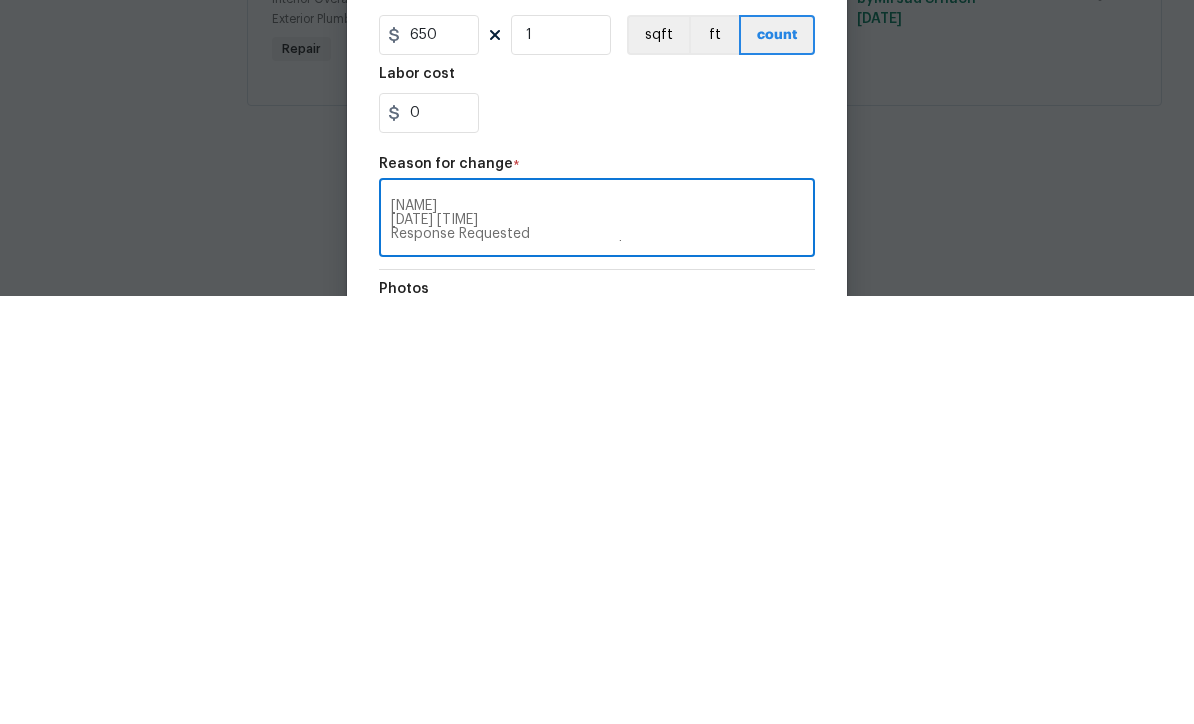 scroll, scrollTop: 0, scrollLeft: 0, axis: both 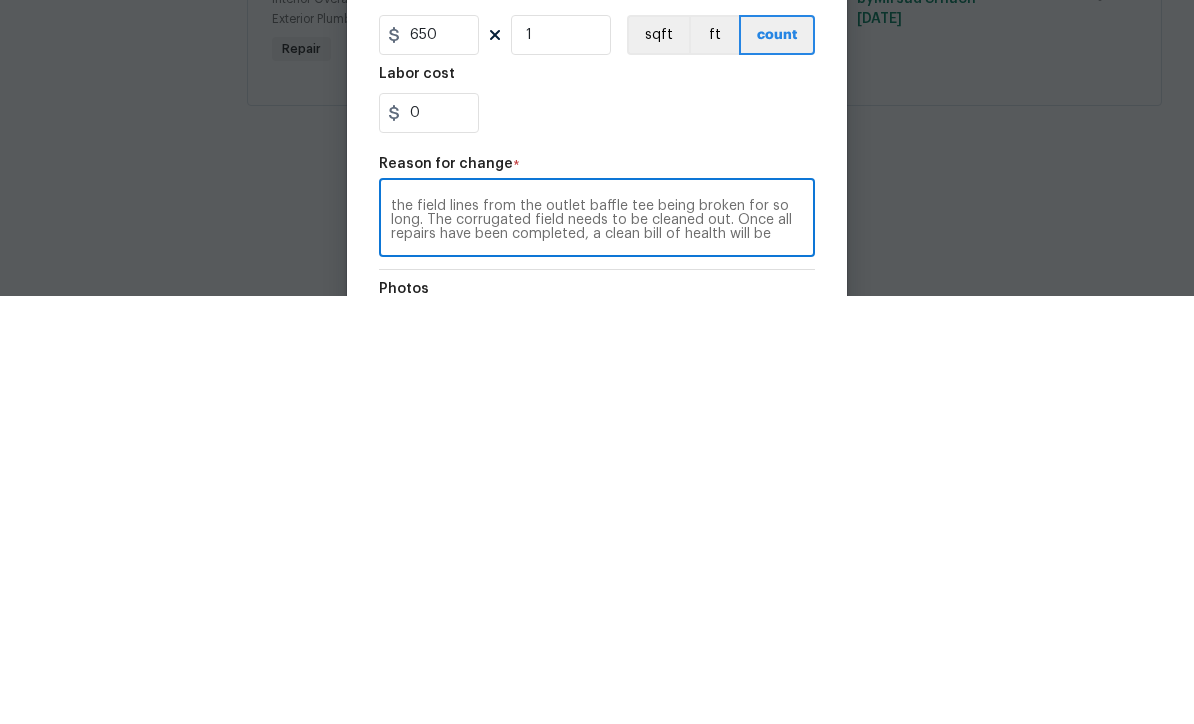 type on "[FIRST] [LAST]
[DATE] [TIME] [TIMEZONE]
[STATUS]
[ESTIMATE]: [SERVICE] - $[PRICE] [SERVICE] - $[PRICE] [SERVICE] - $[PRICE] [SERVICE] - $[PRICE] [SERVICE] - $[PRICE] [ESTIMATE] [TOTAL] - $[PRICE]
After inspection of the tank, we found the outlet let baffle is broken. The tank has 2 small access for inspection and one large for pumping. Due to the small access over the plumbing, tank entry will be necessary to make the repairs once the tank is pumped out. Also, the outlet plumbing is not inside the tank wall enough to connect to, therefore we will need to dig behind the tank to extend the line into the tank to connect the new baffle tee. During our camera inspection, we saw heavy waste accumulated in the field lines from the outlet baffle tee being broken for so long. The corrugated field needs to be cleaned out. Once all repairs have been completed, a clean bill of health will be issued." 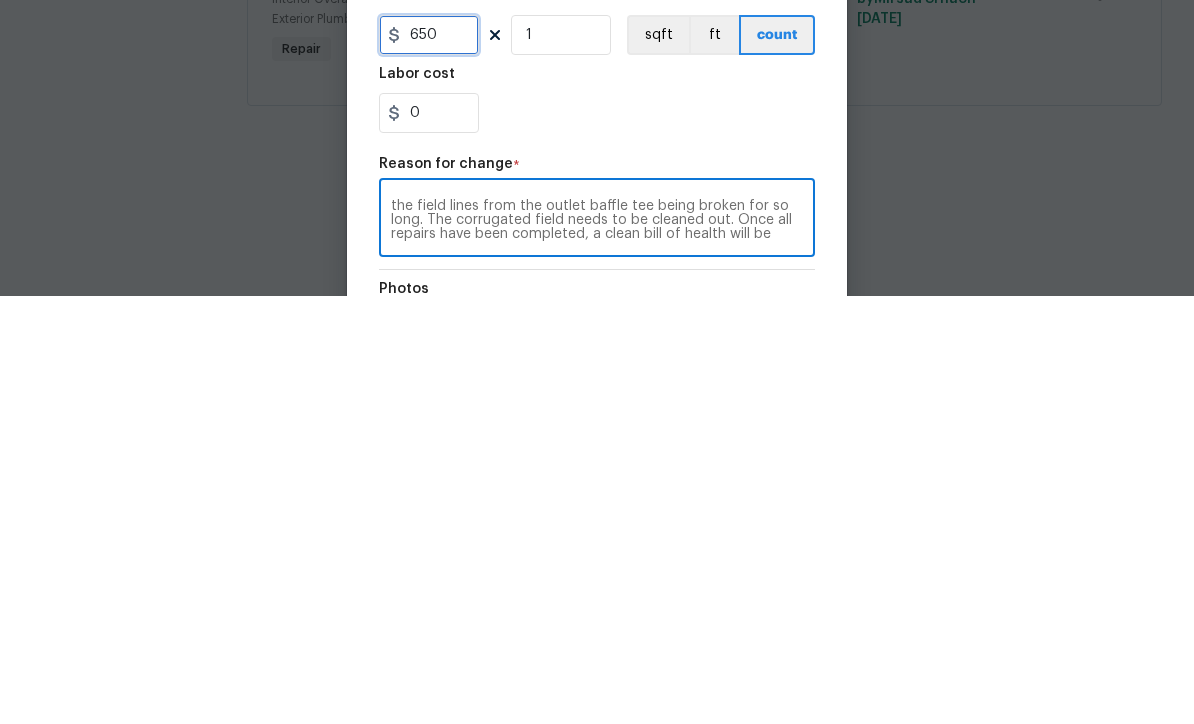 click on "650" at bounding box center (429, 463) 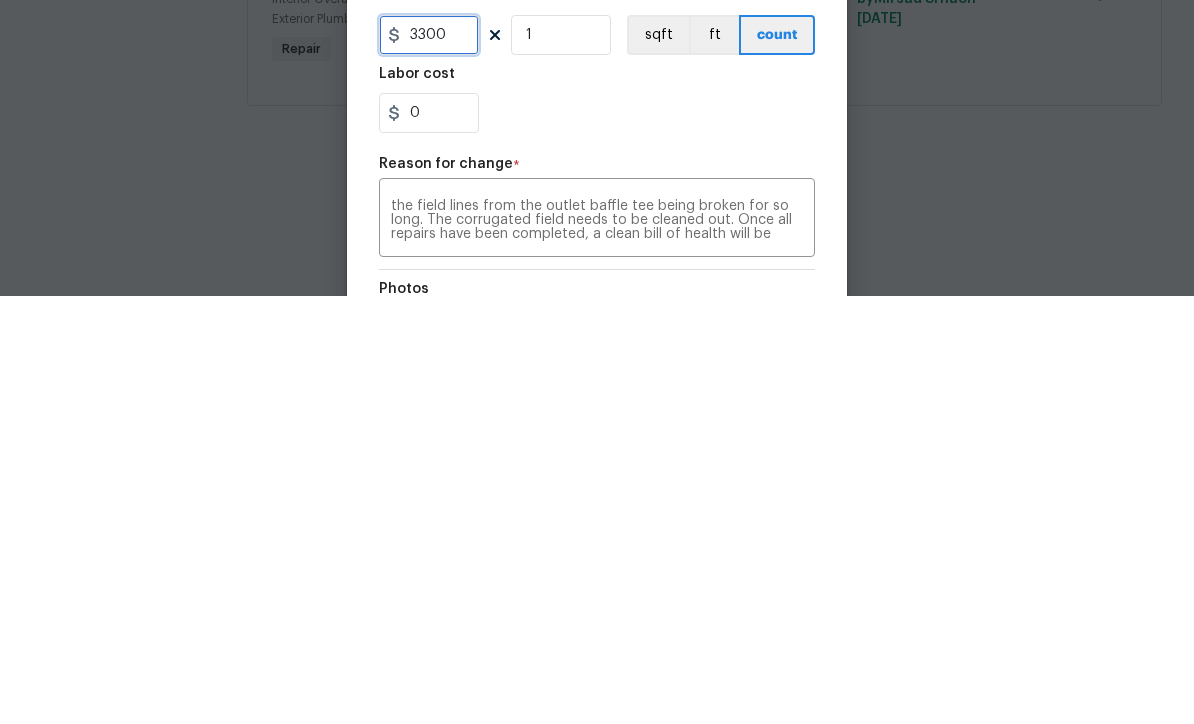type on "3300" 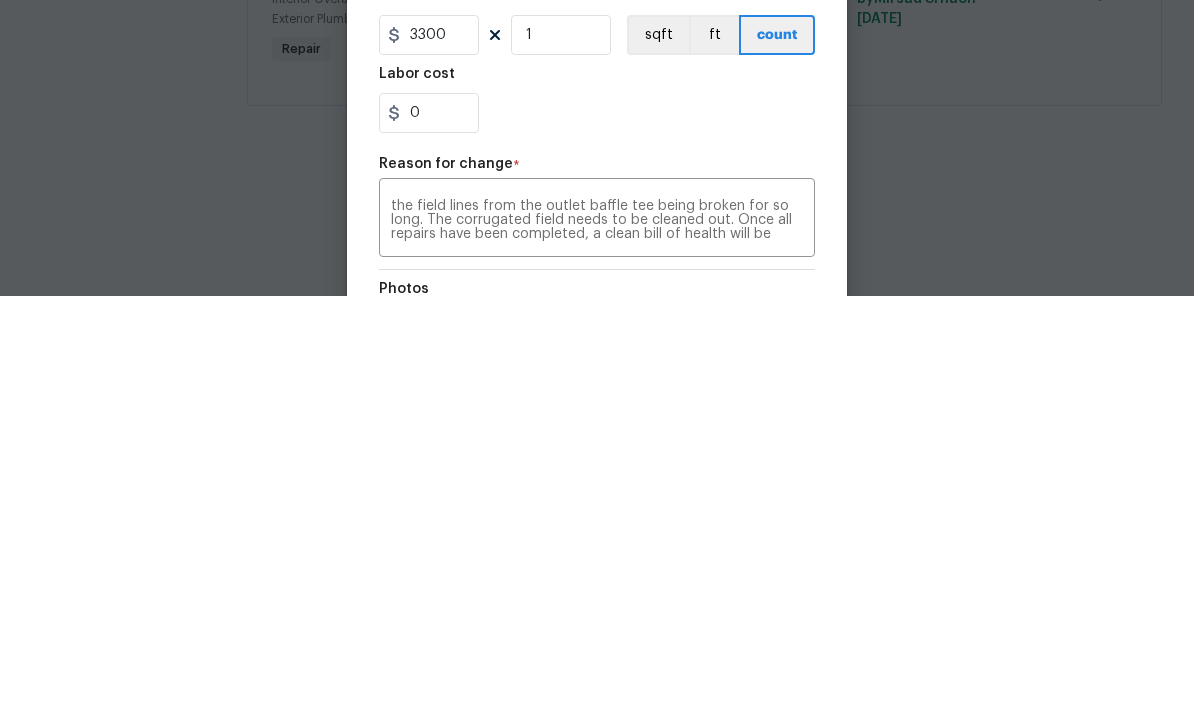 click on "0" at bounding box center [597, 541] 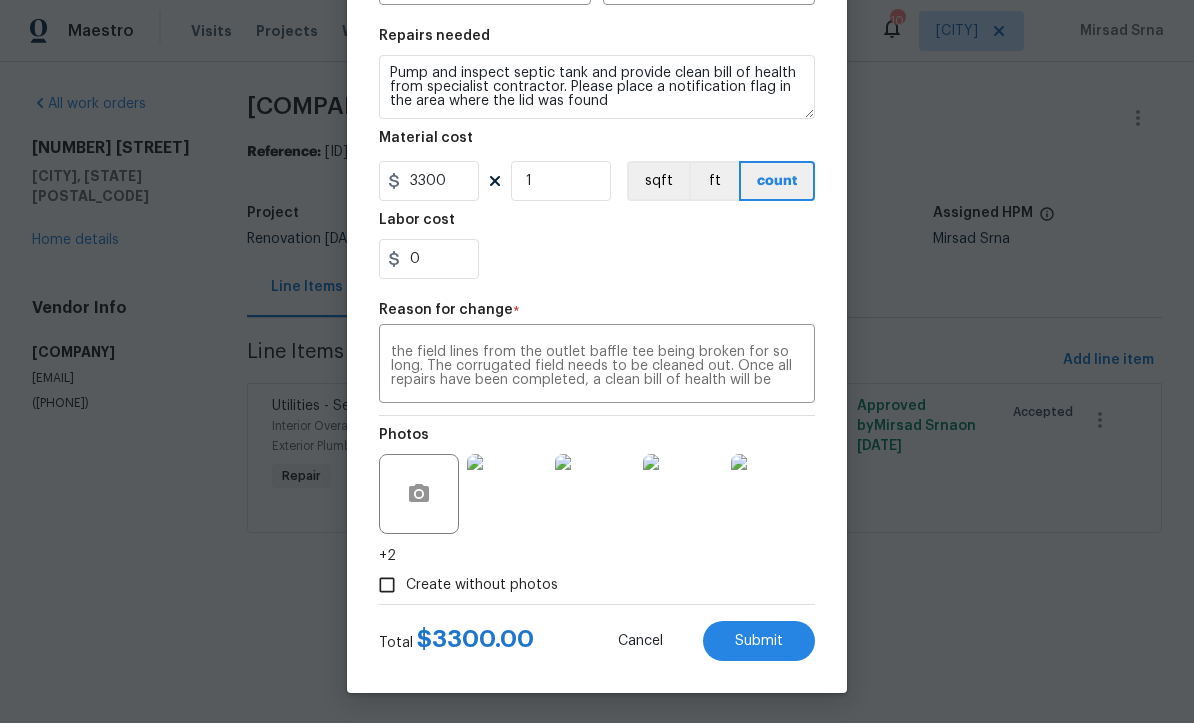 scroll, scrollTop: 285, scrollLeft: 0, axis: vertical 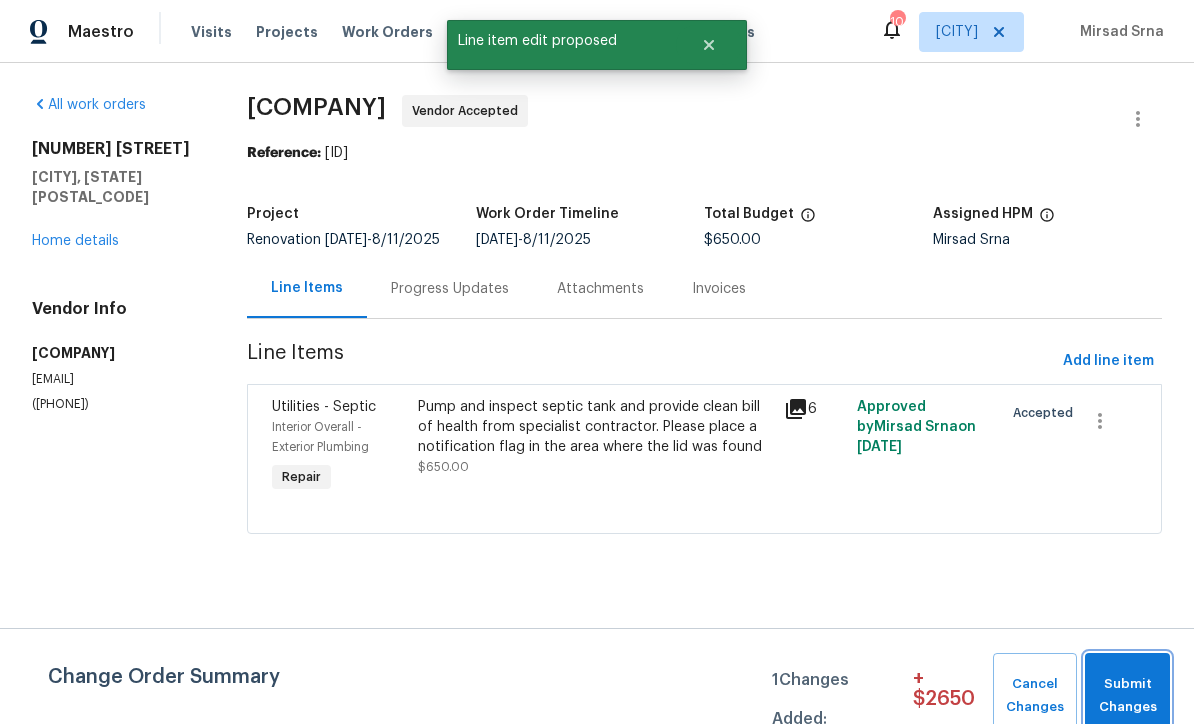 click on "Submit Changes" at bounding box center (1127, 696) 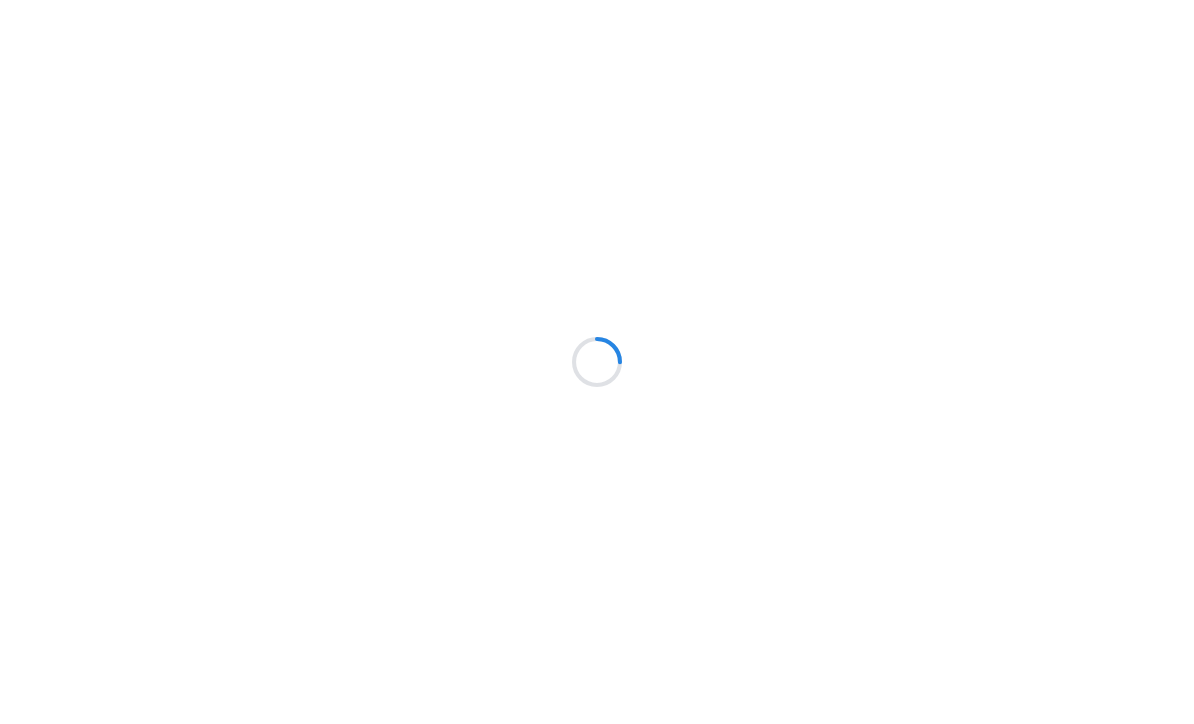 scroll, scrollTop: 0, scrollLeft: 0, axis: both 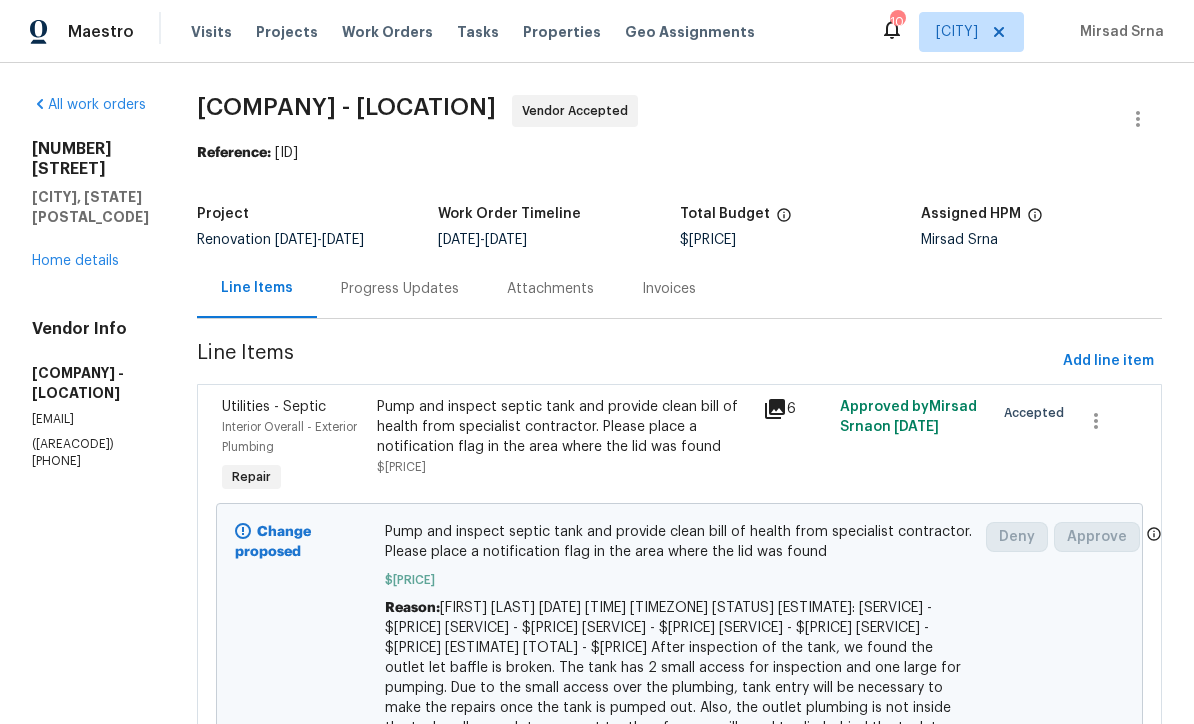 click on "Progress Updates" at bounding box center [400, 289] 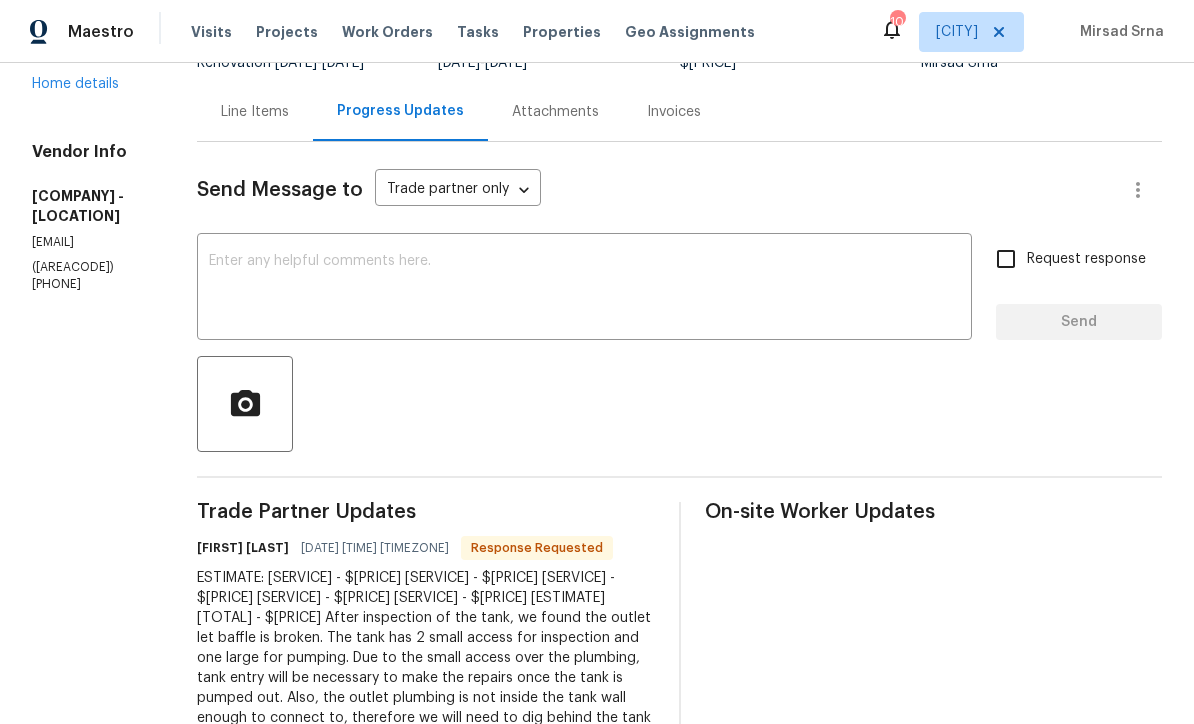 scroll, scrollTop: 180, scrollLeft: 0, axis: vertical 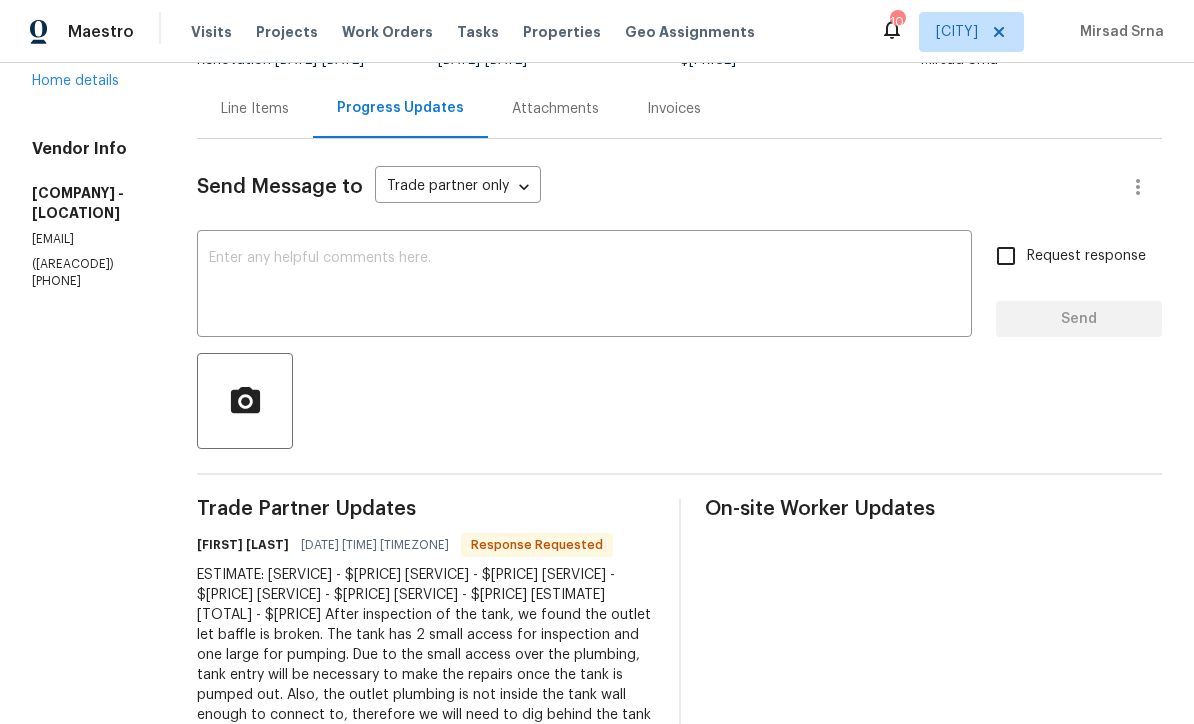 click at bounding box center [584, 286] 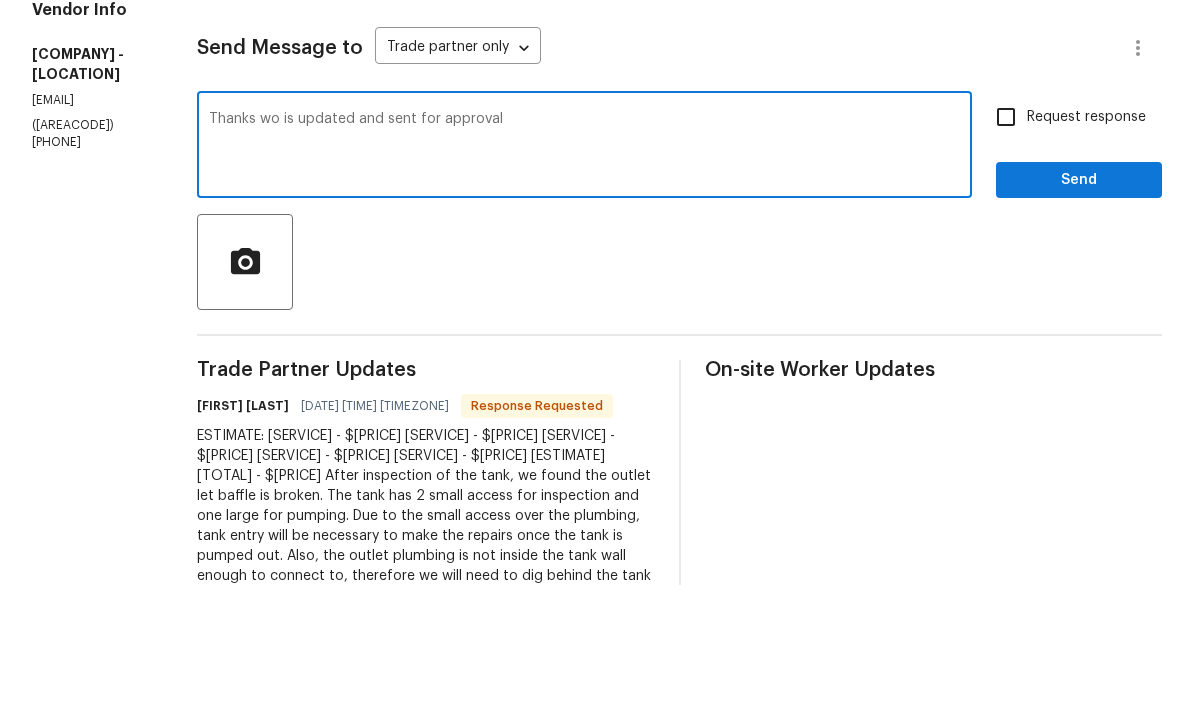 type on "Thanks wo is updated and sent for approval" 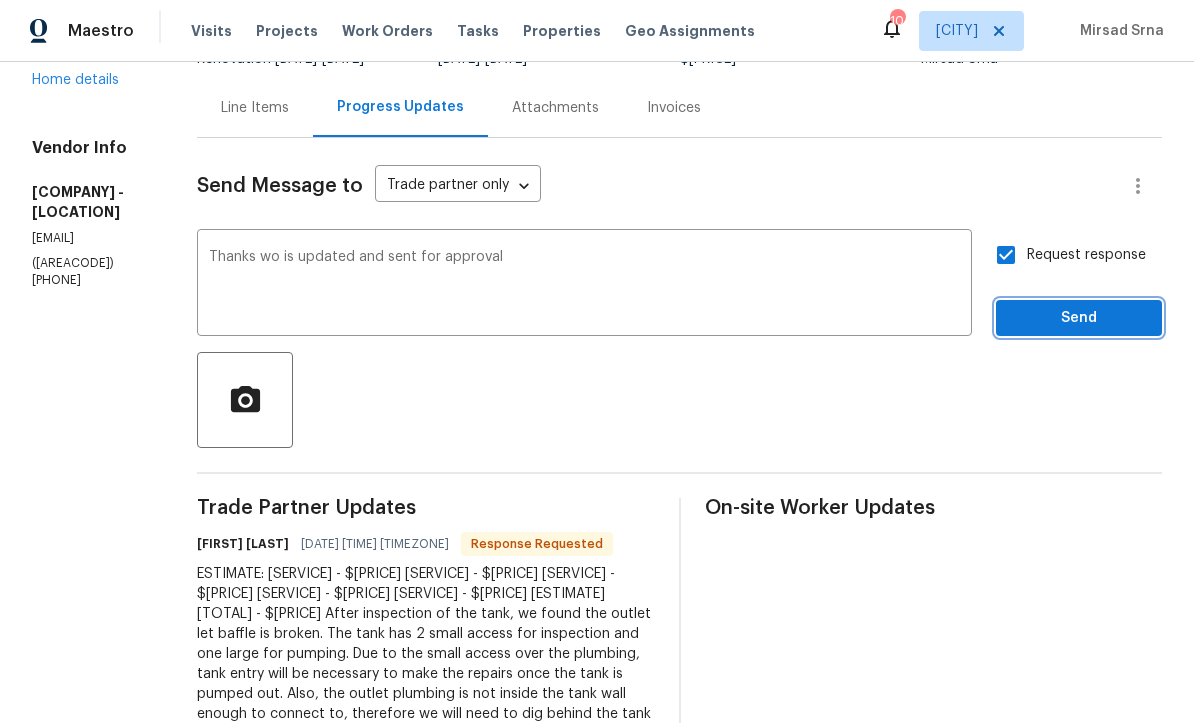 click on "Send" at bounding box center [1079, 319] 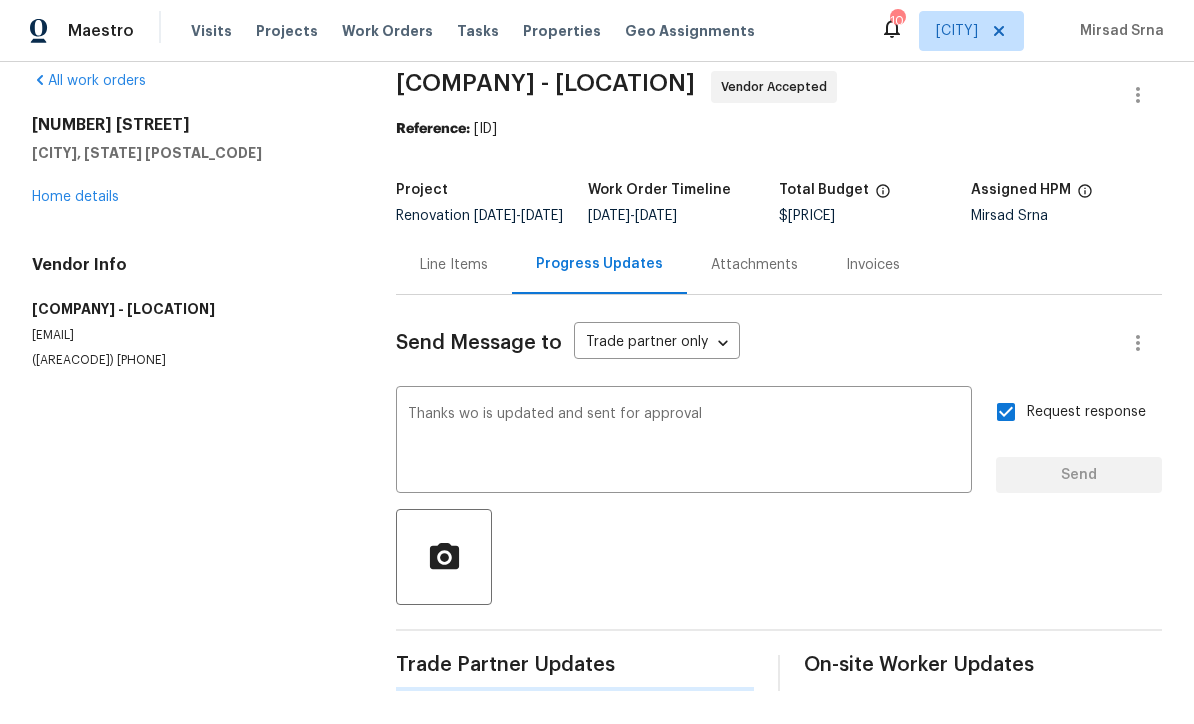 scroll, scrollTop: 38, scrollLeft: 0, axis: vertical 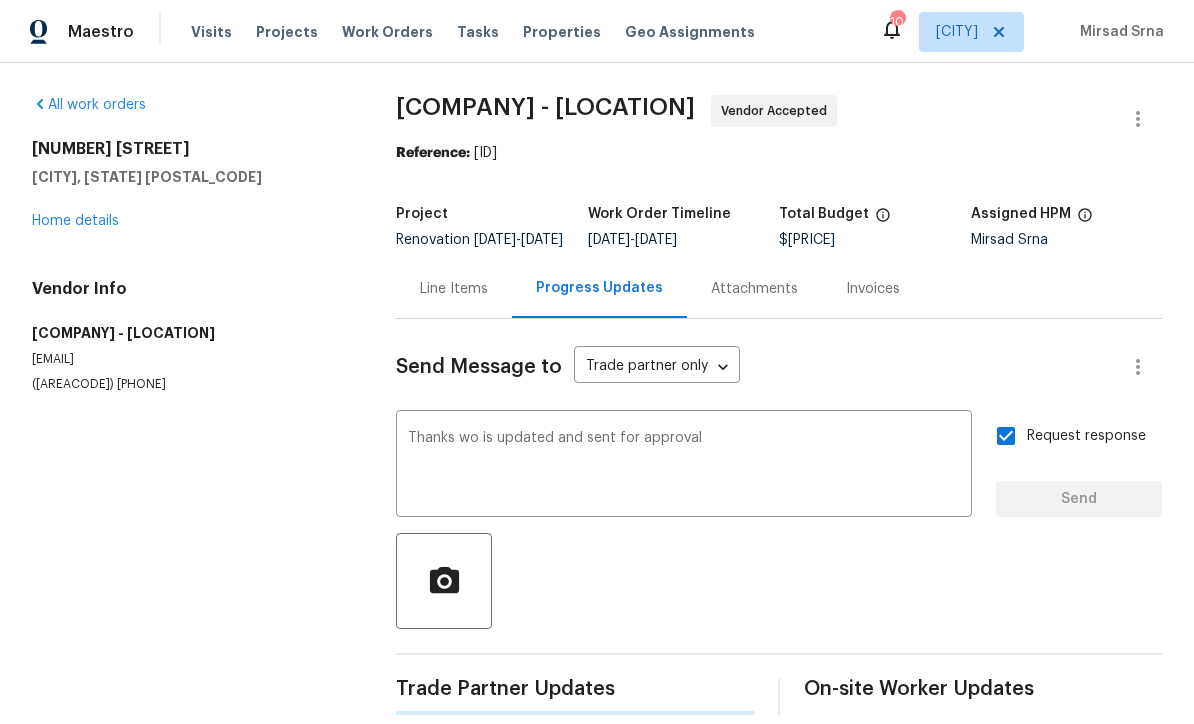 type 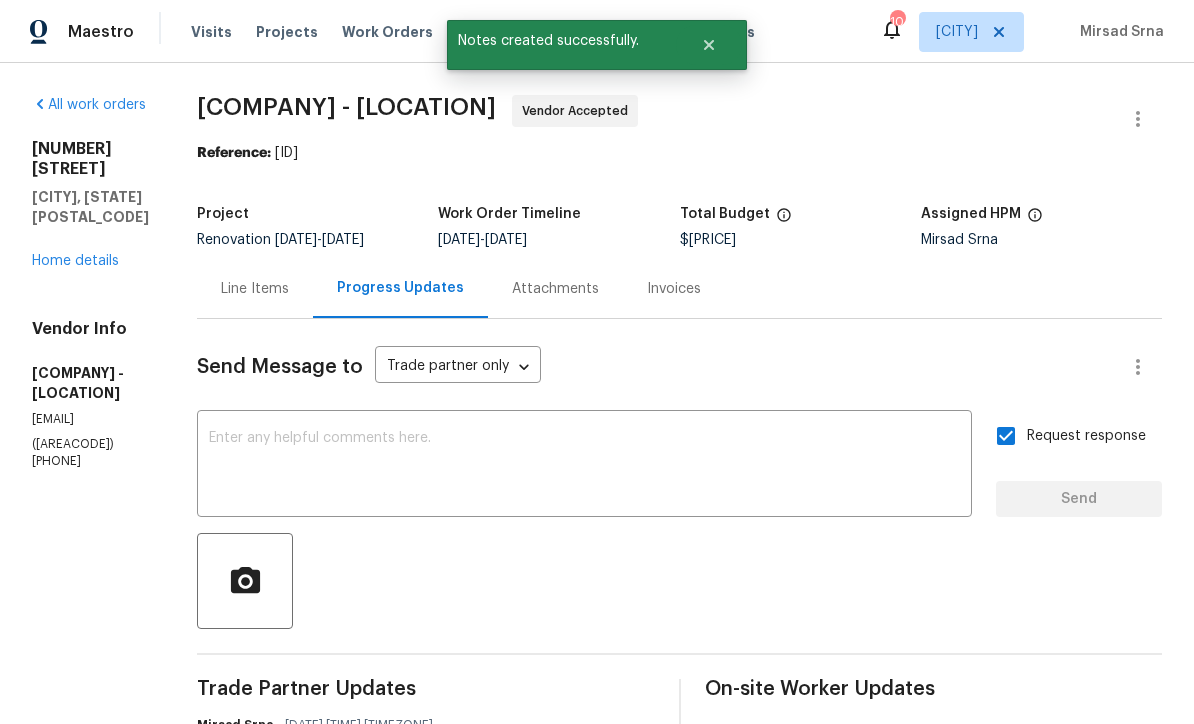 click on "Home details" at bounding box center [75, 261] 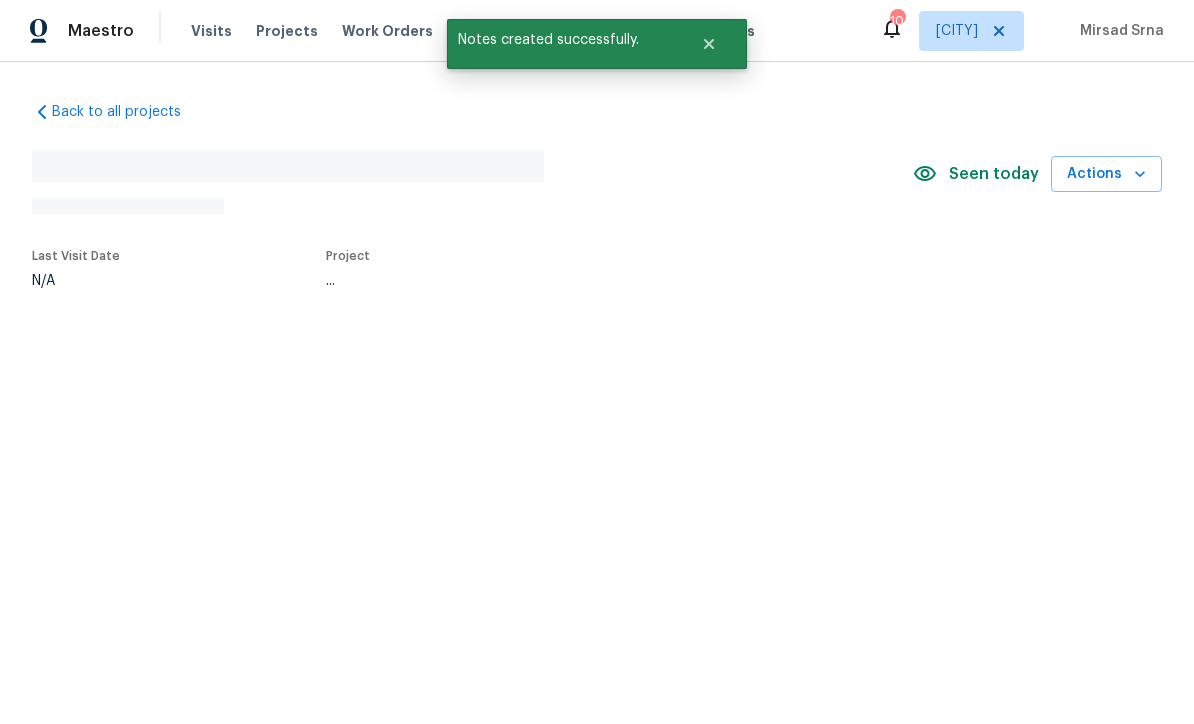 scroll, scrollTop: 1, scrollLeft: 0, axis: vertical 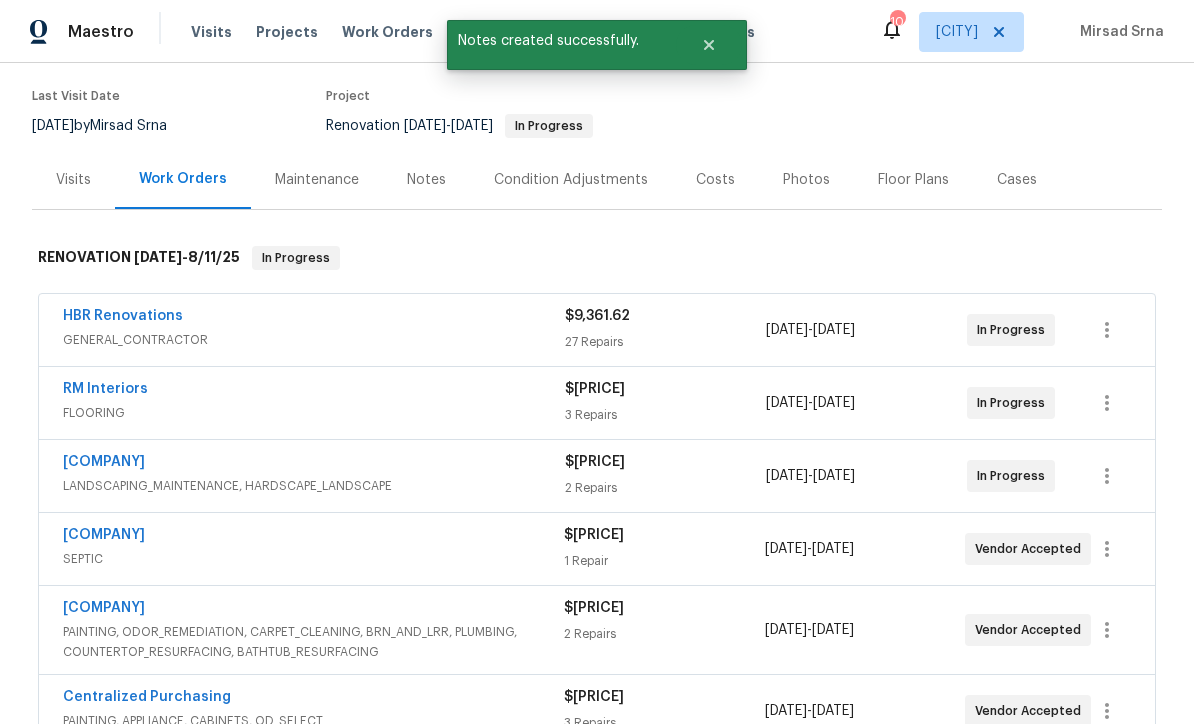 click on "RM Interiors" at bounding box center [105, 389] 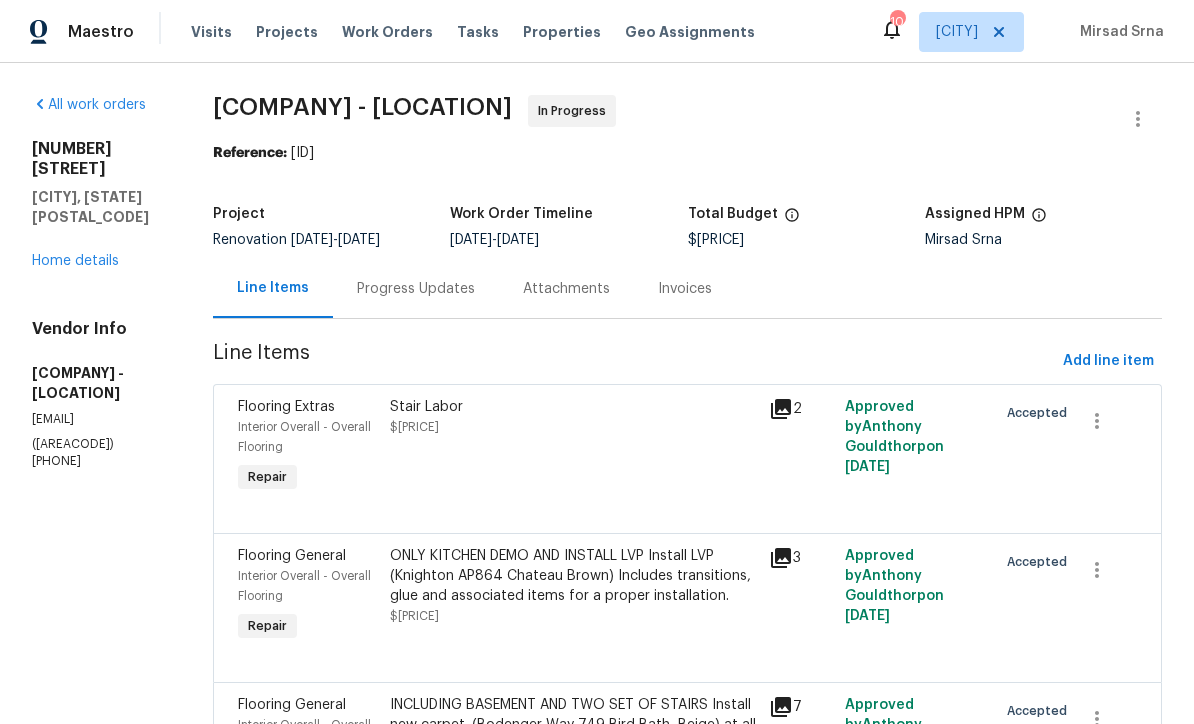 click on "Progress Updates" at bounding box center (416, 289) 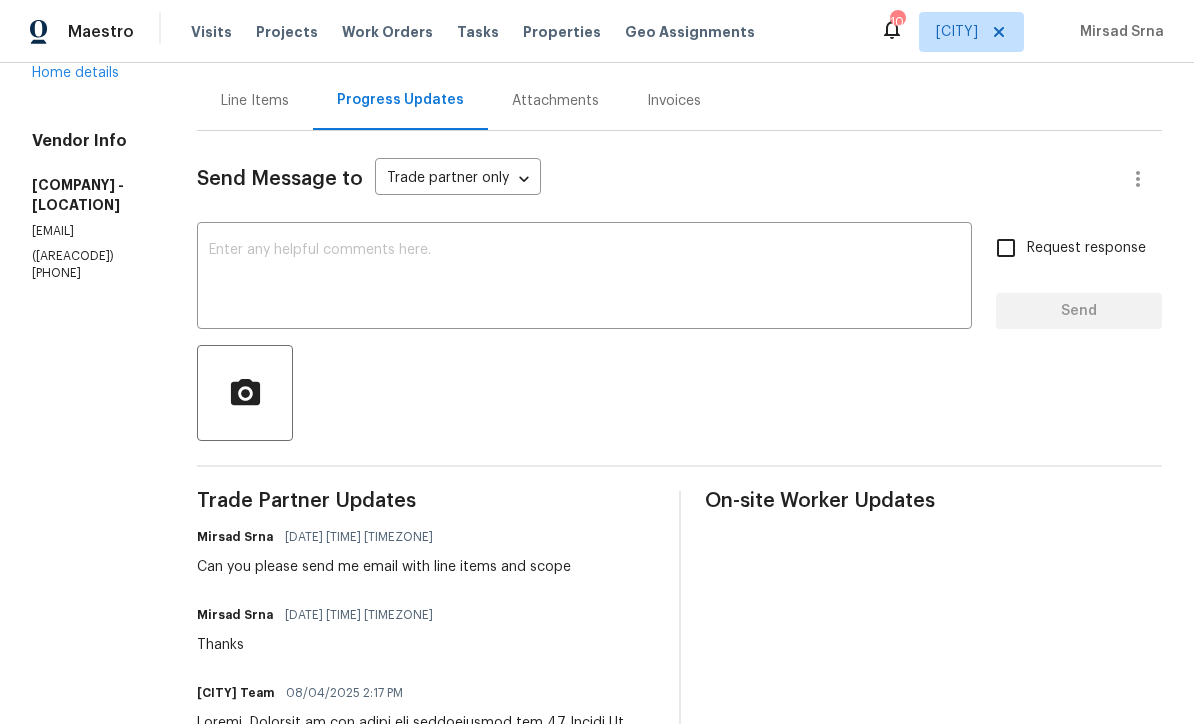 scroll, scrollTop: 185, scrollLeft: 0, axis: vertical 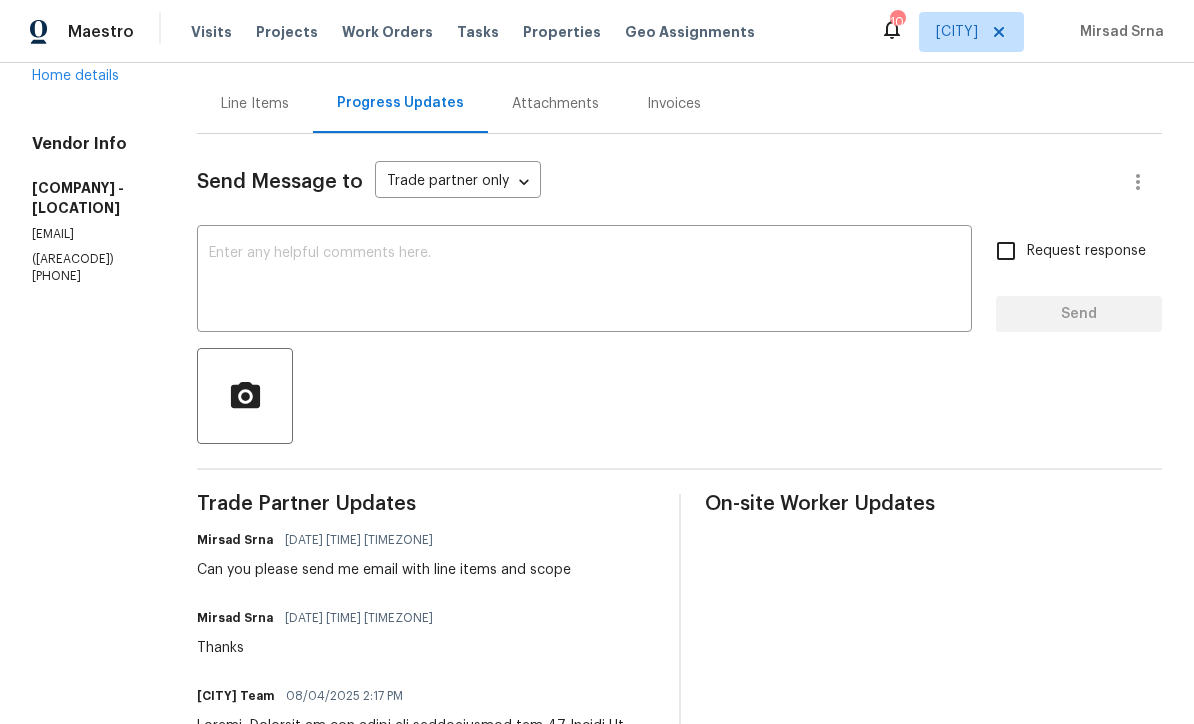 click at bounding box center [584, 281] 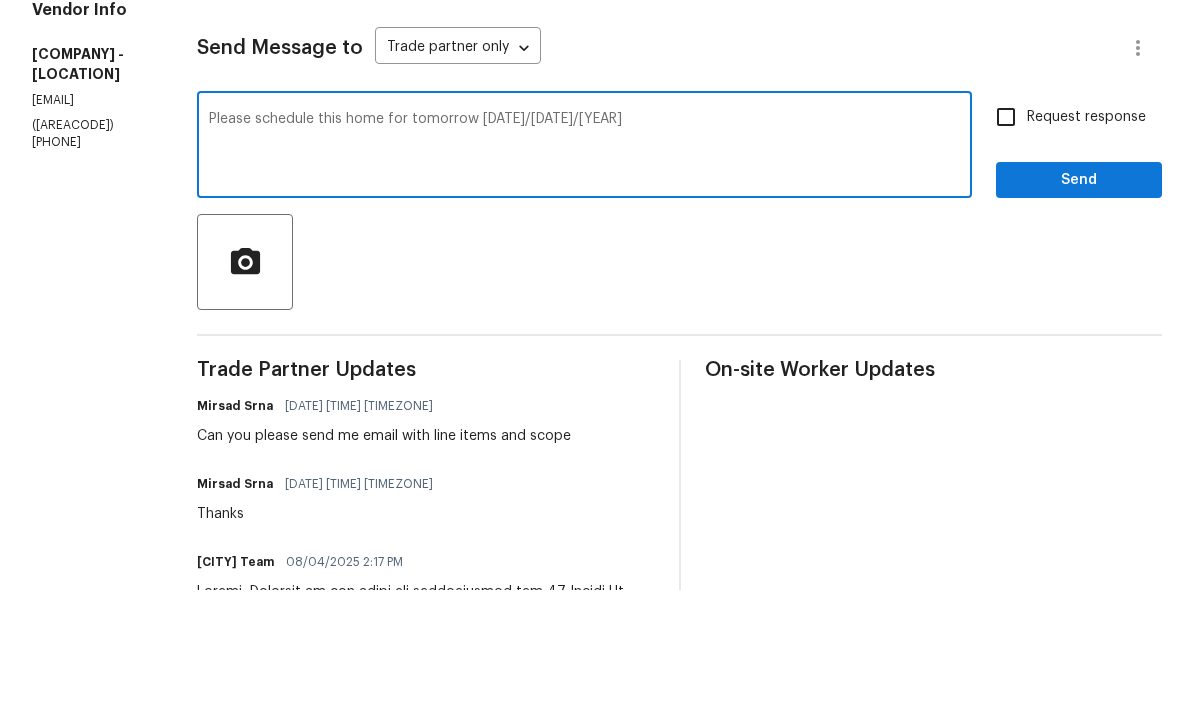 type on "Please schedule this home for tomorrow [DATE]/[DATE]/[YEAR]" 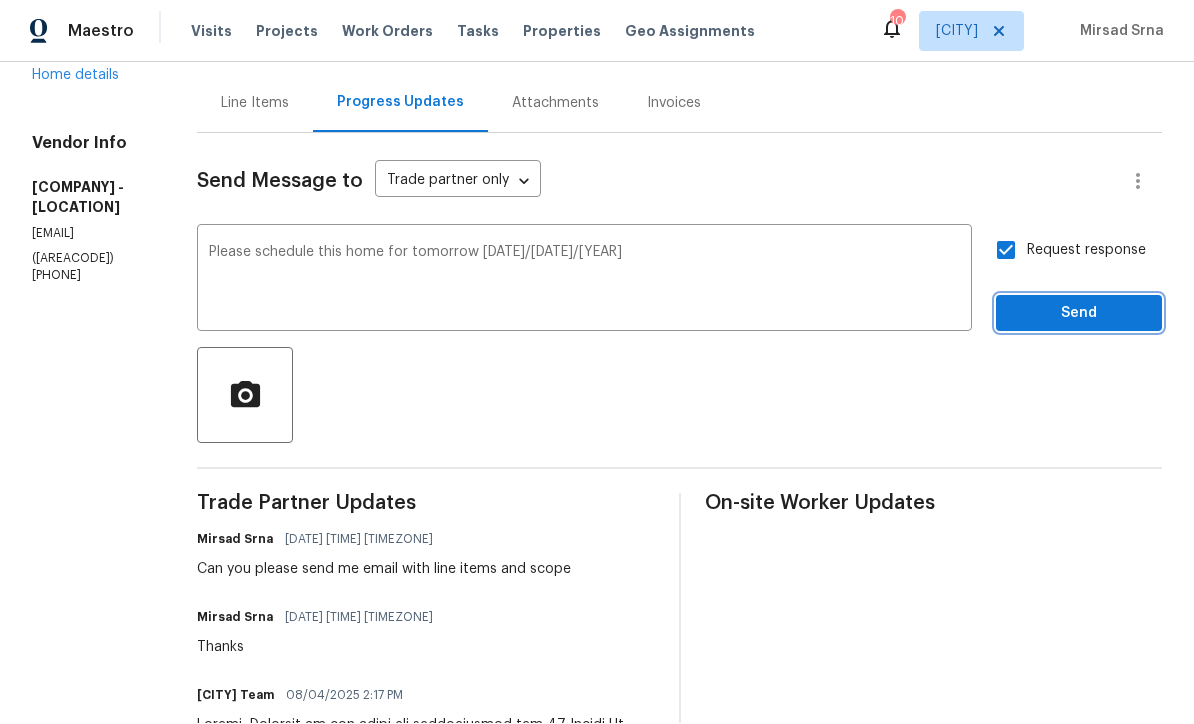 click on "Send" at bounding box center [1079, 314] 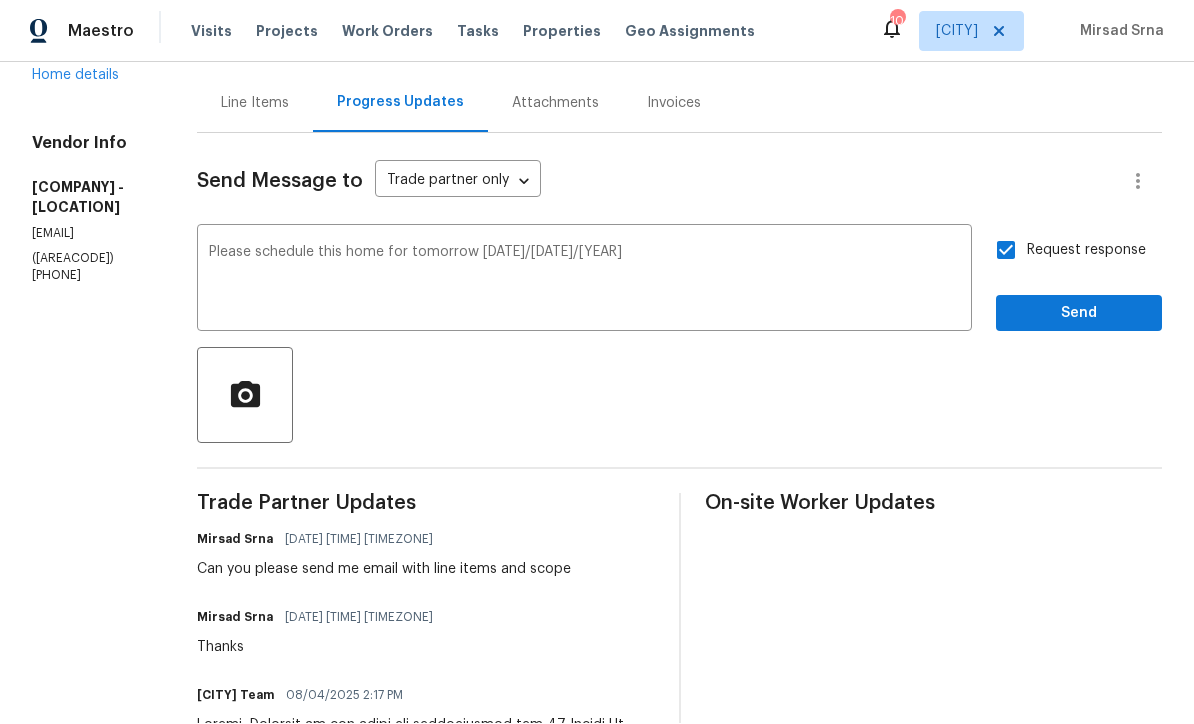 scroll, scrollTop: 38, scrollLeft: 0, axis: vertical 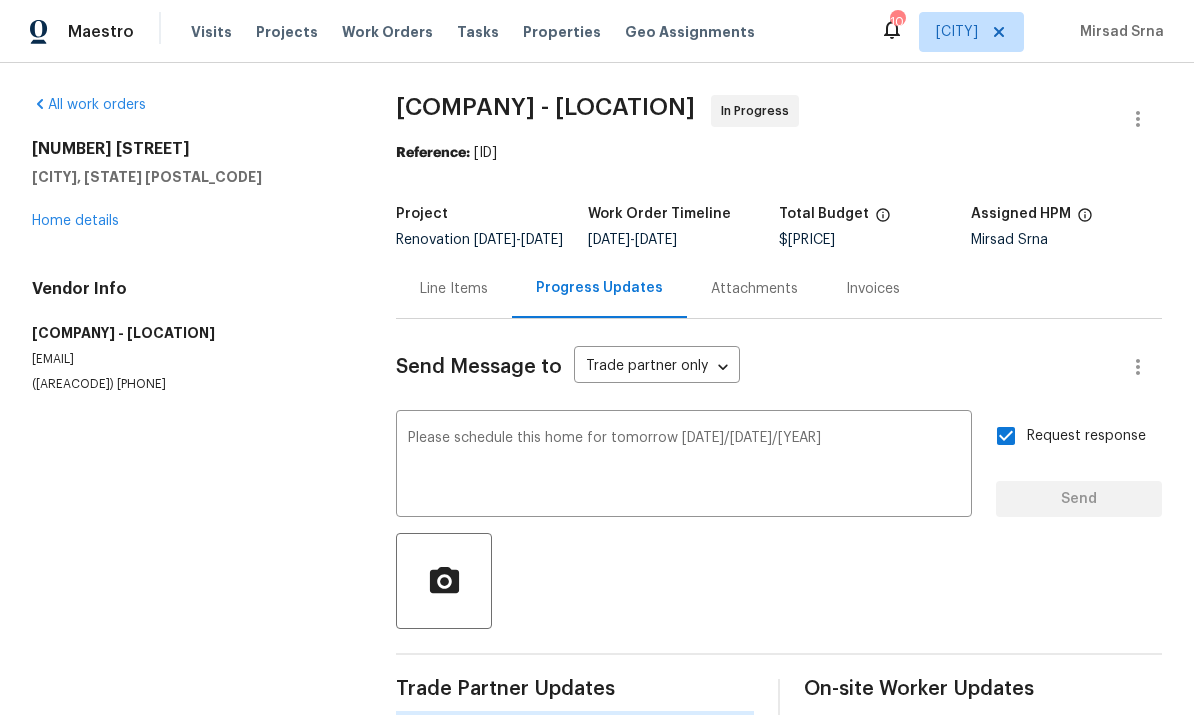 type 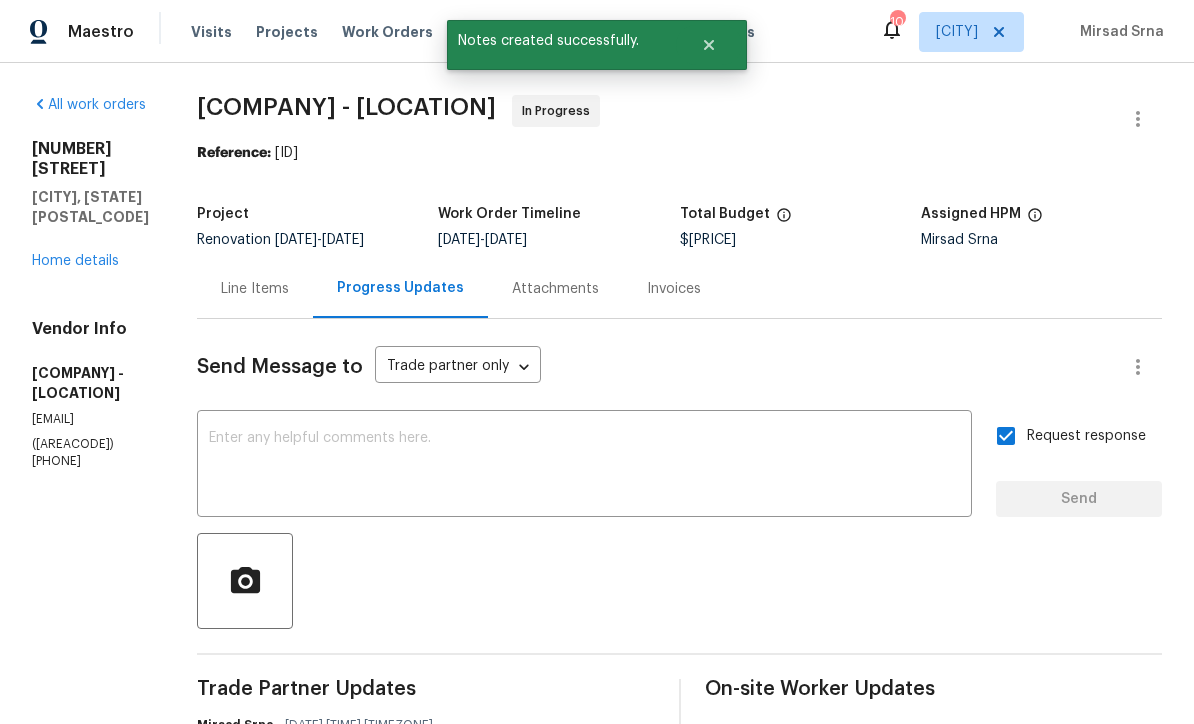click on "Home details" at bounding box center (75, 261) 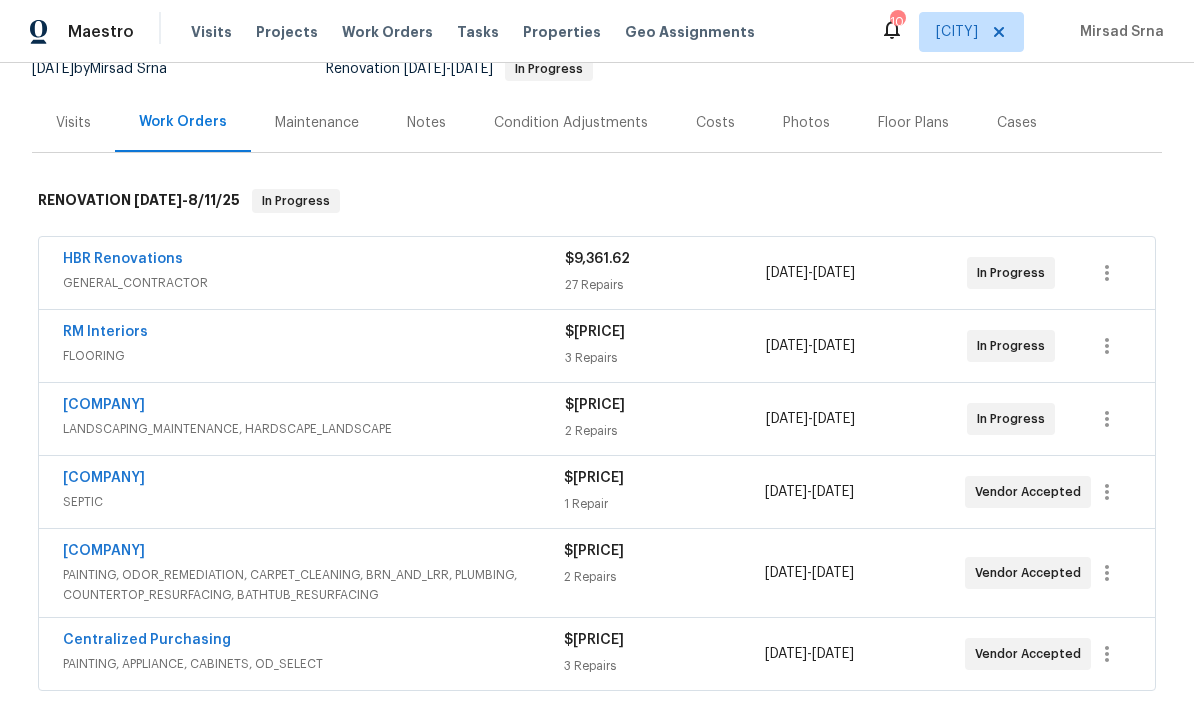 scroll, scrollTop: 218, scrollLeft: 0, axis: vertical 